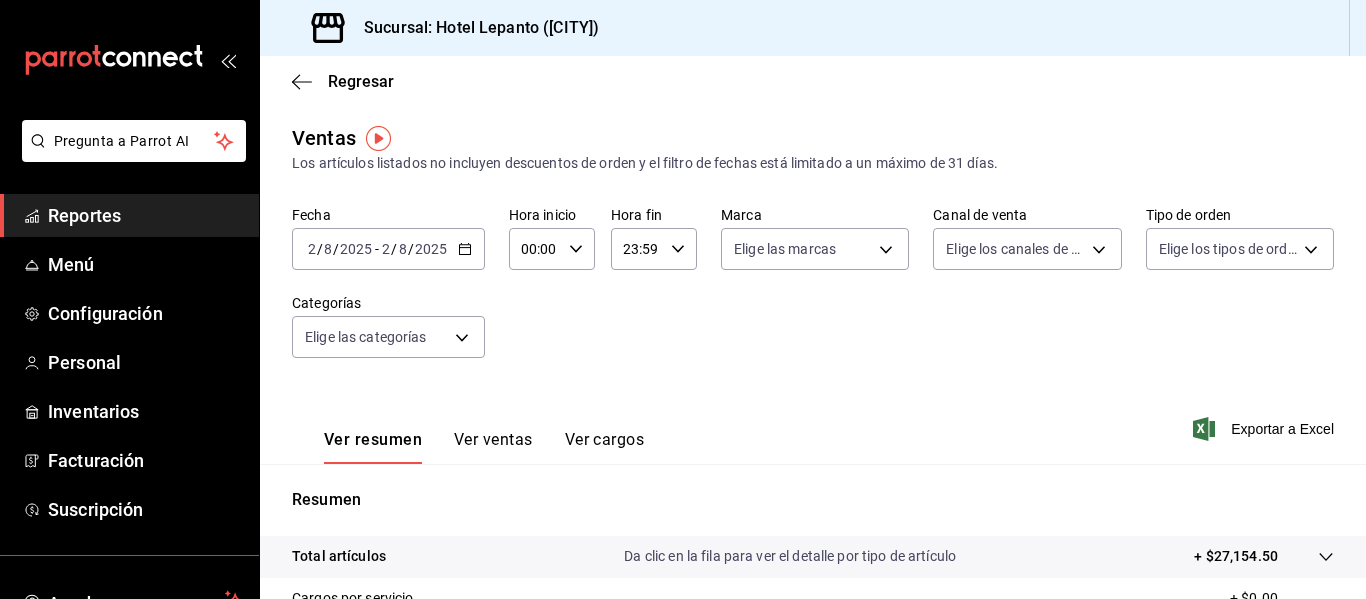 scroll, scrollTop: 0, scrollLeft: 0, axis: both 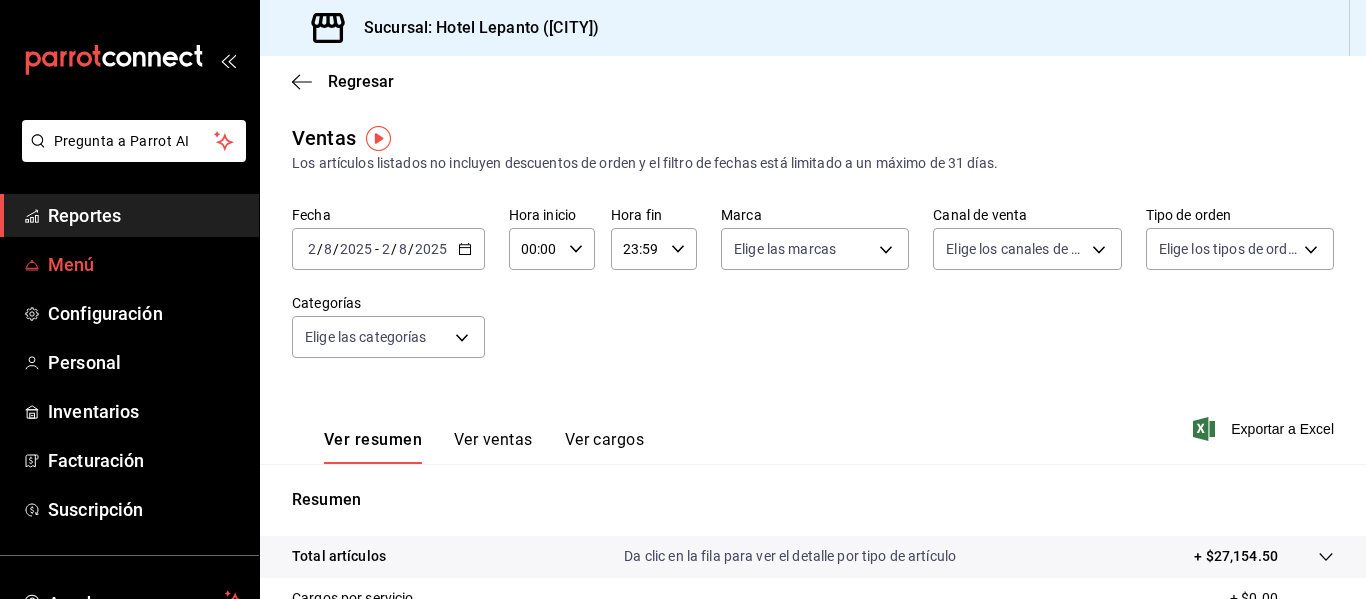 click on "Menú" at bounding box center (145, 264) 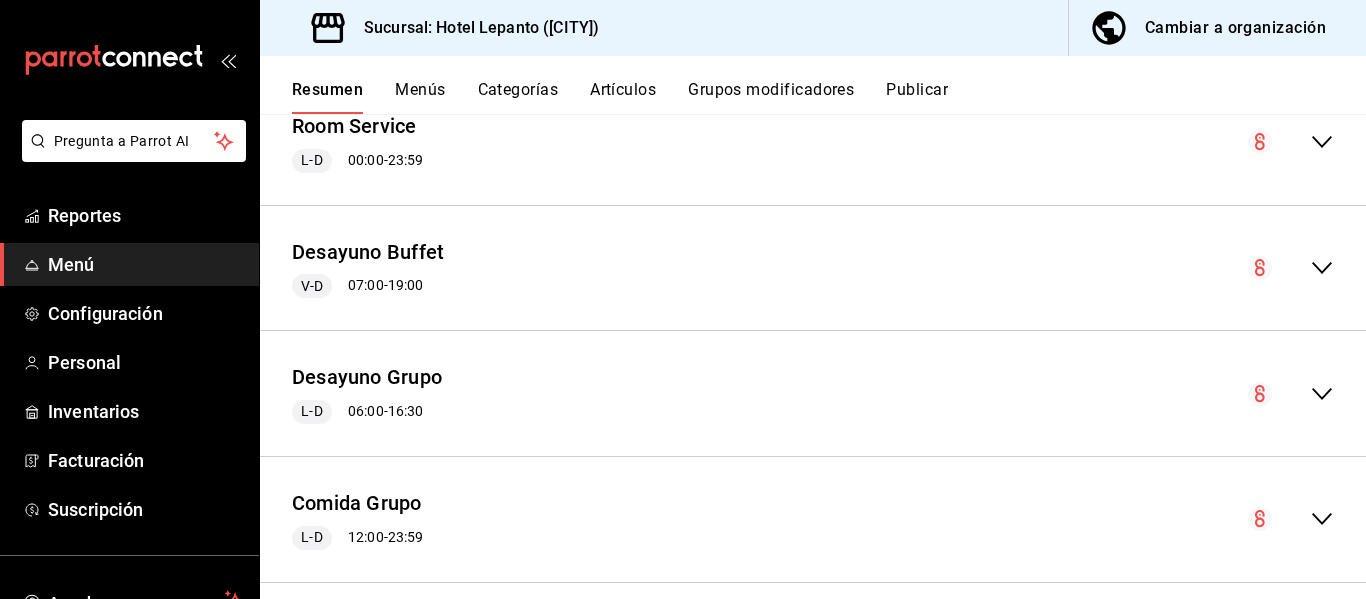 scroll, scrollTop: 3000, scrollLeft: 0, axis: vertical 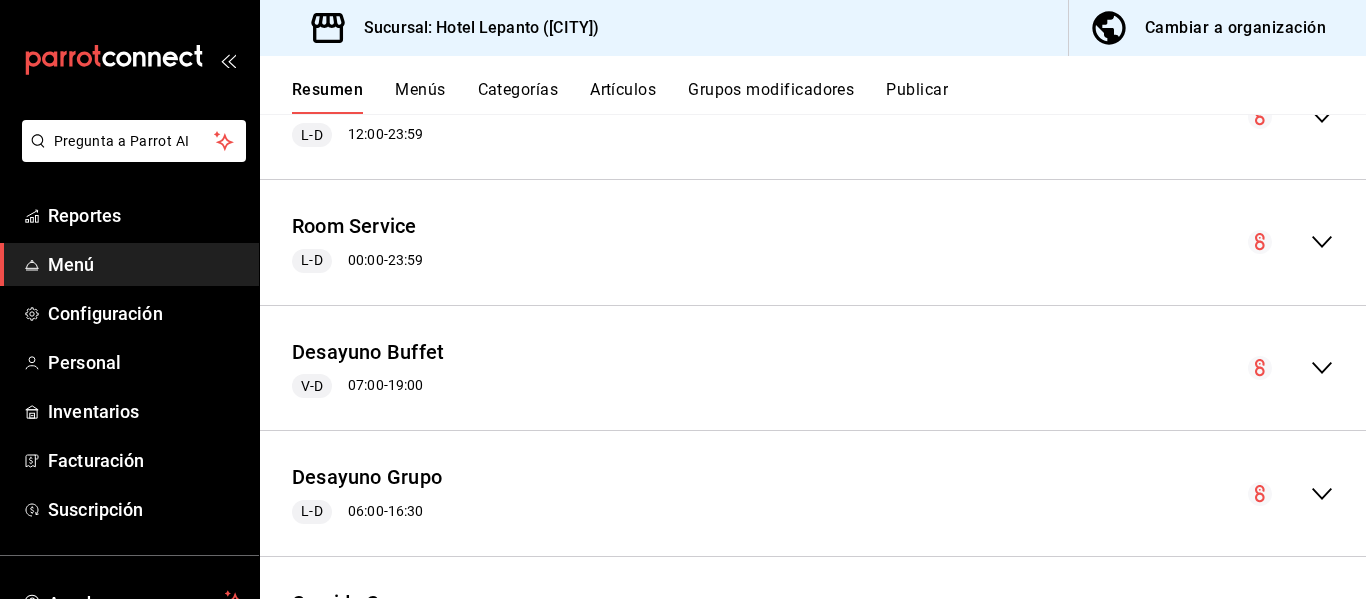 click 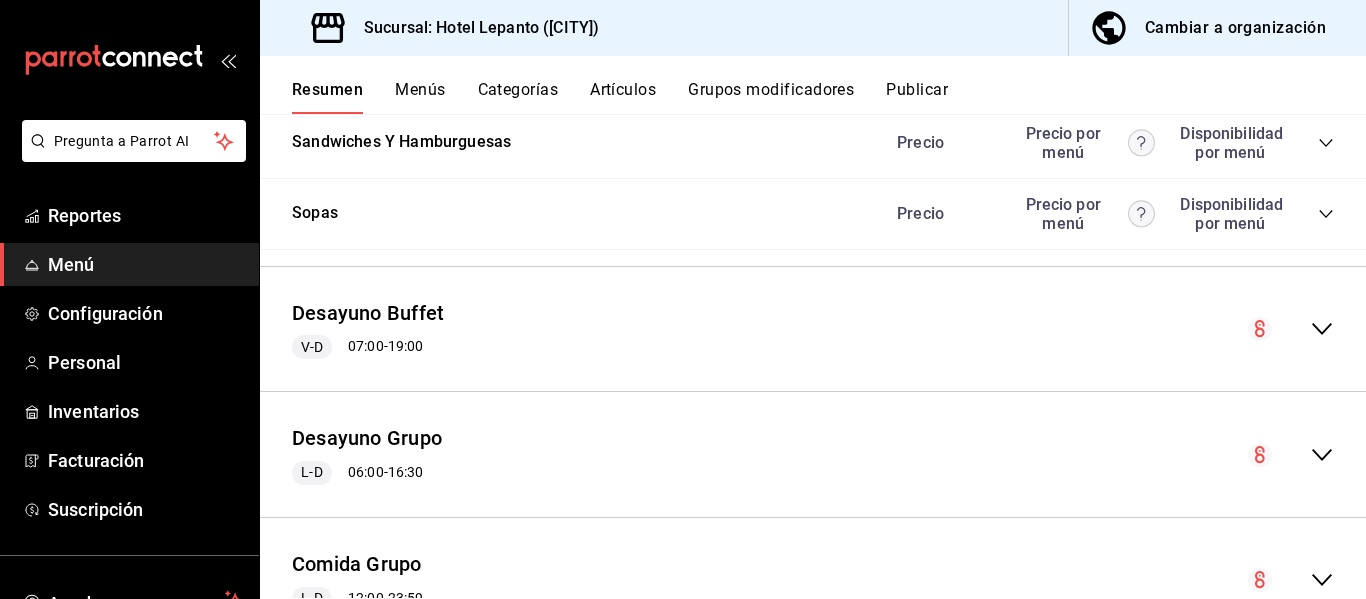 scroll, scrollTop: 5400, scrollLeft: 0, axis: vertical 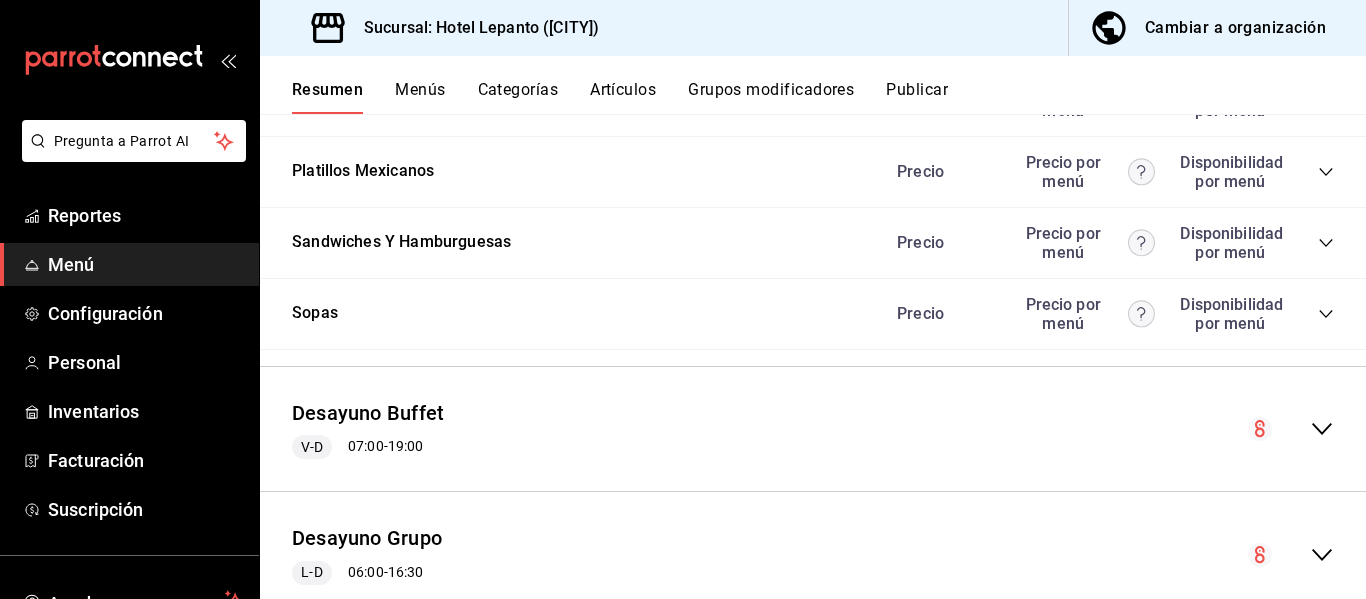 click 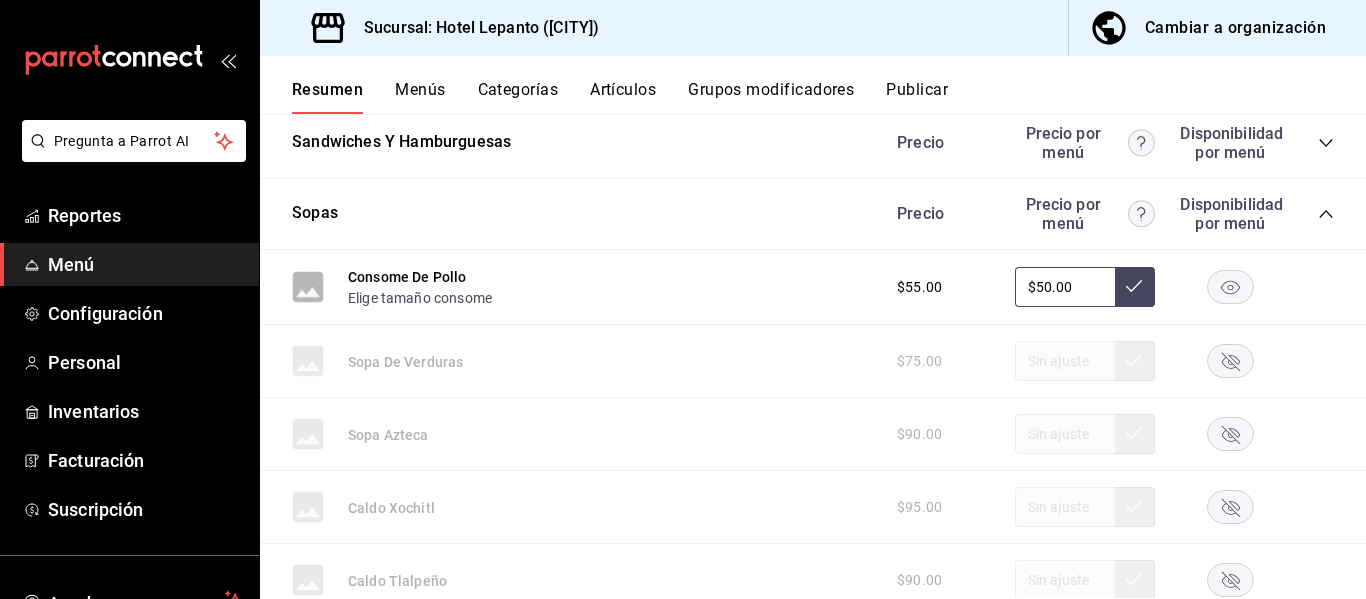 scroll, scrollTop: 5600, scrollLeft: 0, axis: vertical 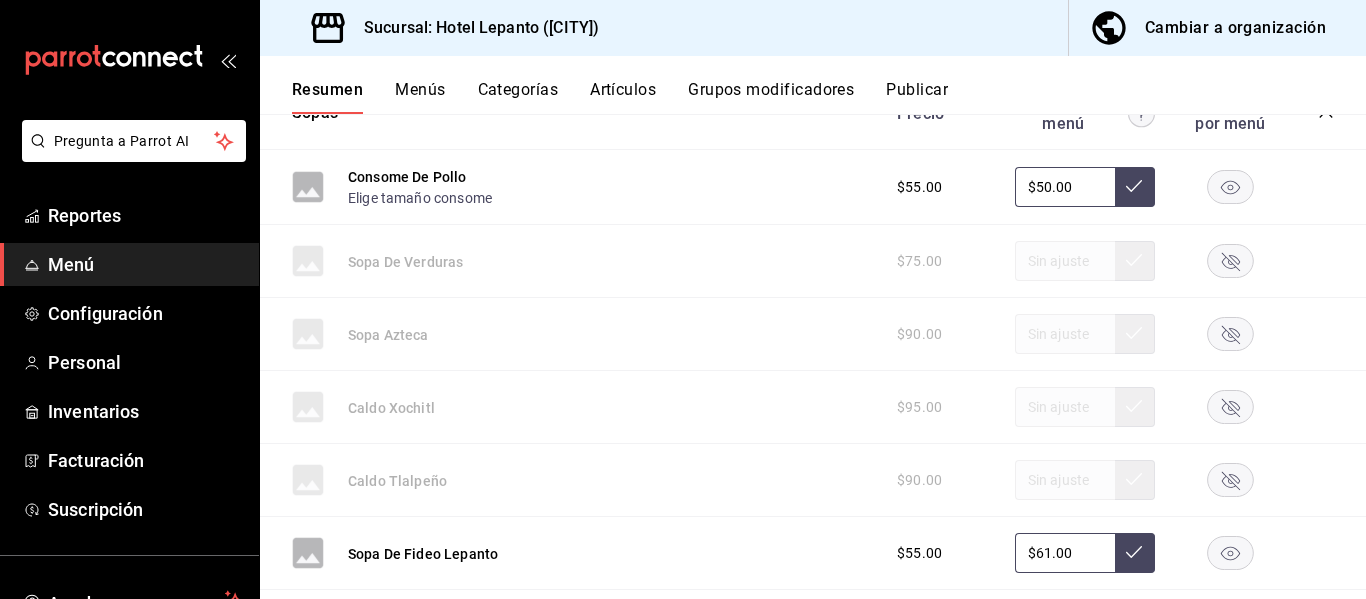 click on "$50.00" at bounding box center (1065, 187) 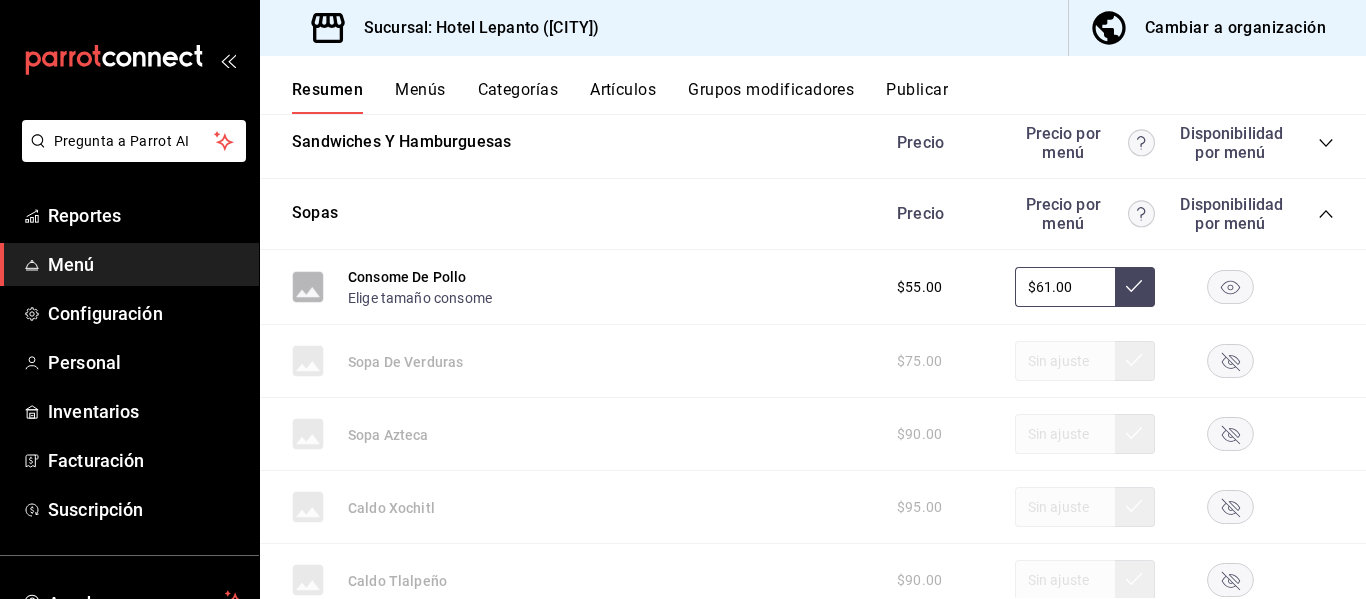 scroll, scrollTop: 5400, scrollLeft: 0, axis: vertical 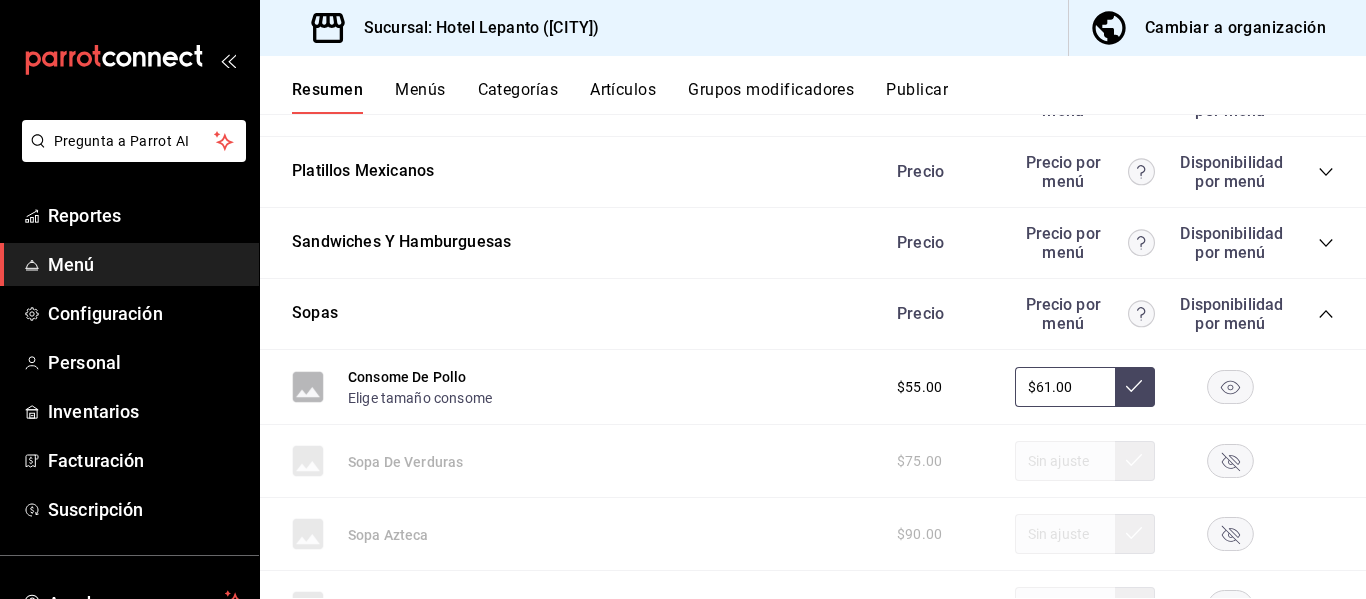type on "$61.00" 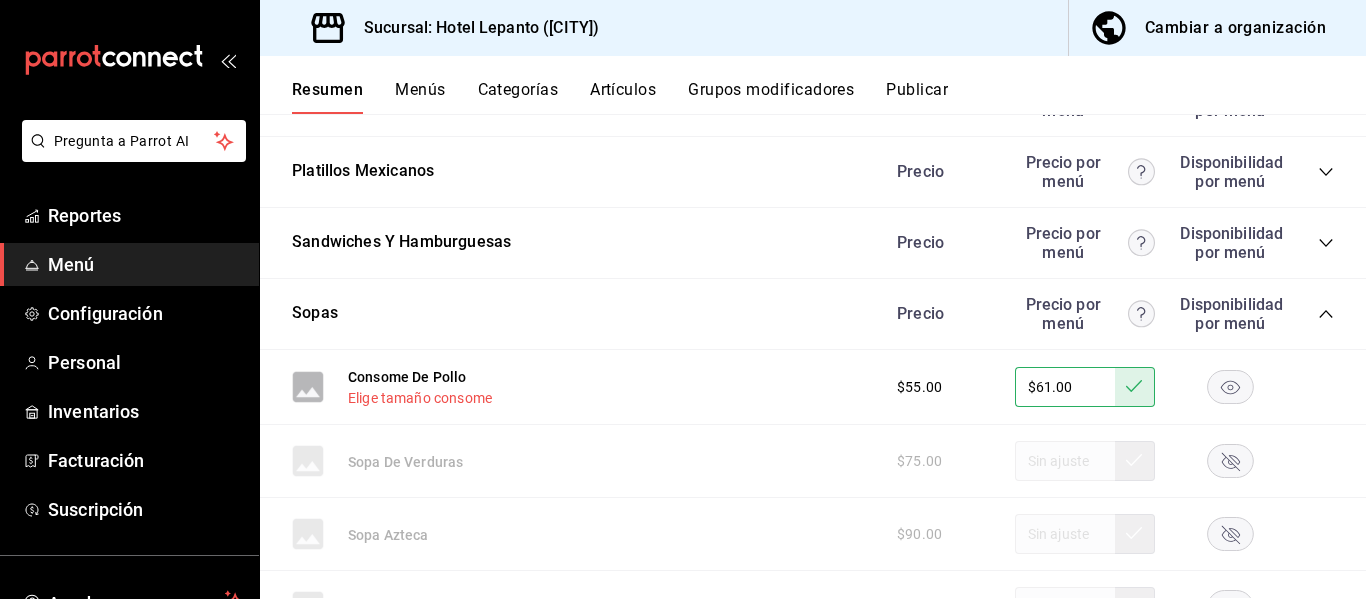 click on "Elige tamaño consome" at bounding box center [420, 398] 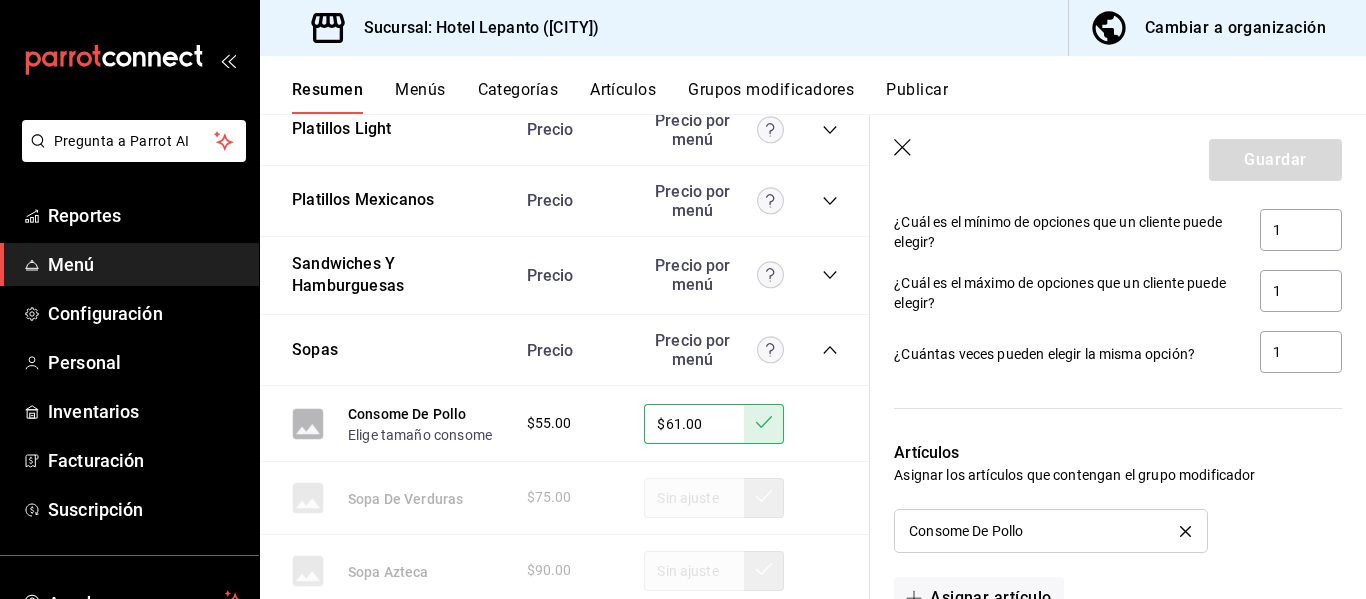 scroll, scrollTop: 1357, scrollLeft: 0, axis: vertical 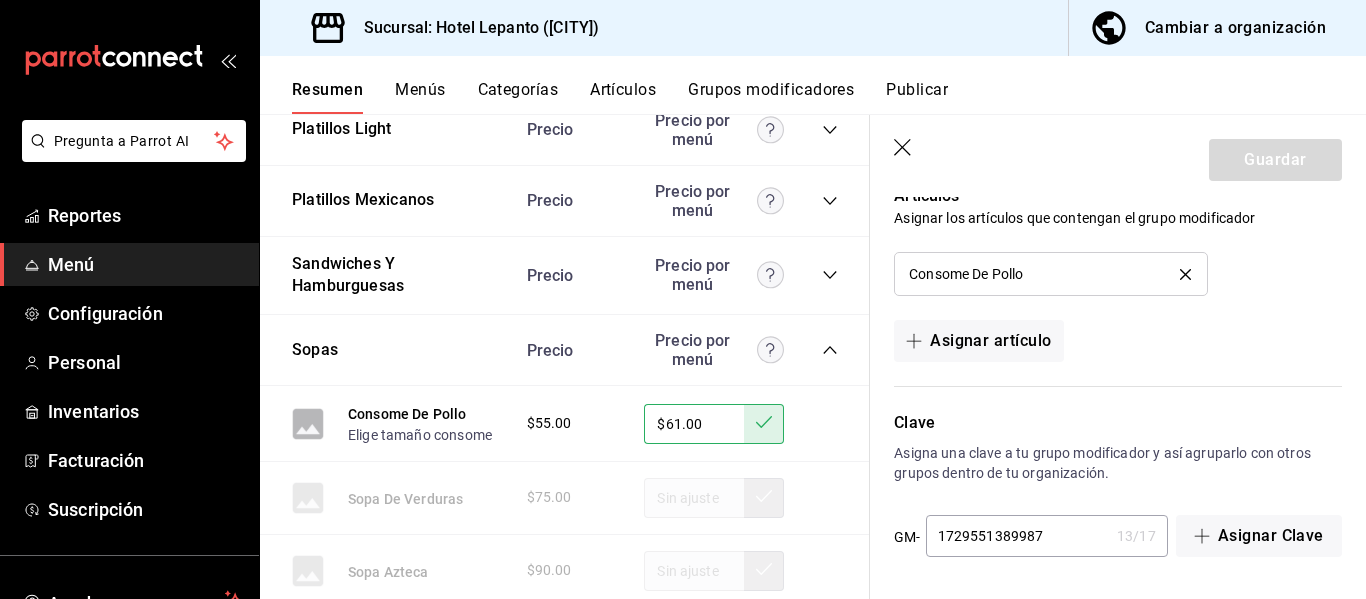 click 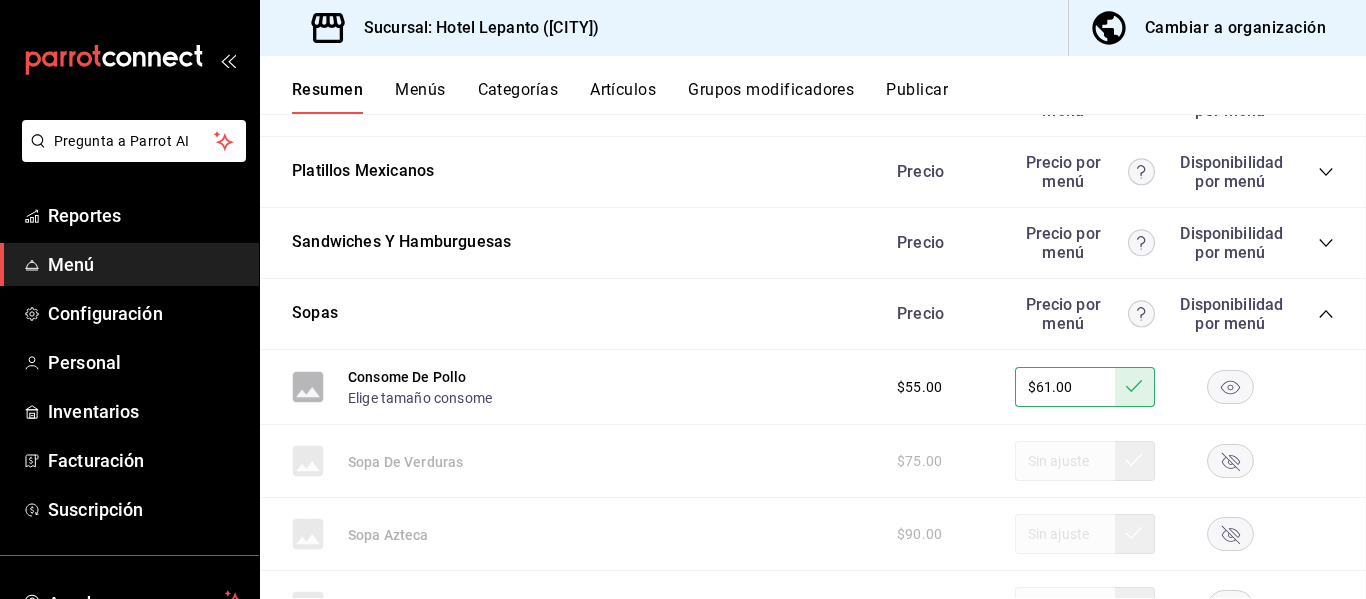 scroll, scrollTop: 0, scrollLeft: 0, axis: both 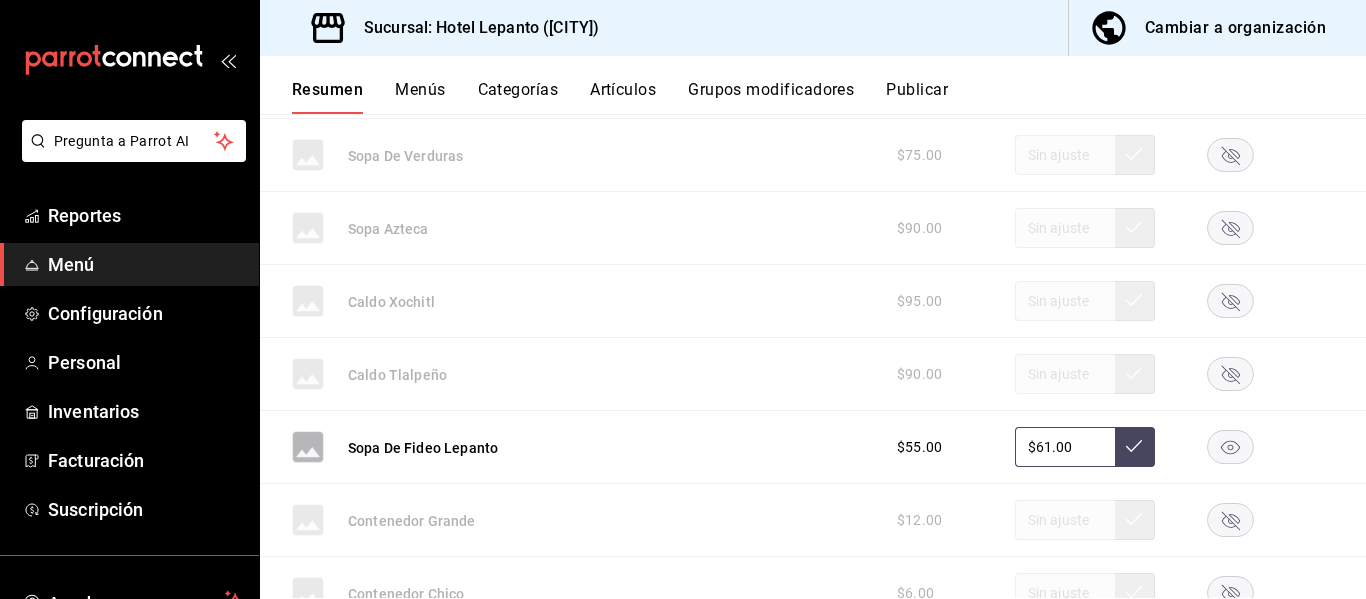 click on "Sopa Azteca $90.00" at bounding box center (813, 228) 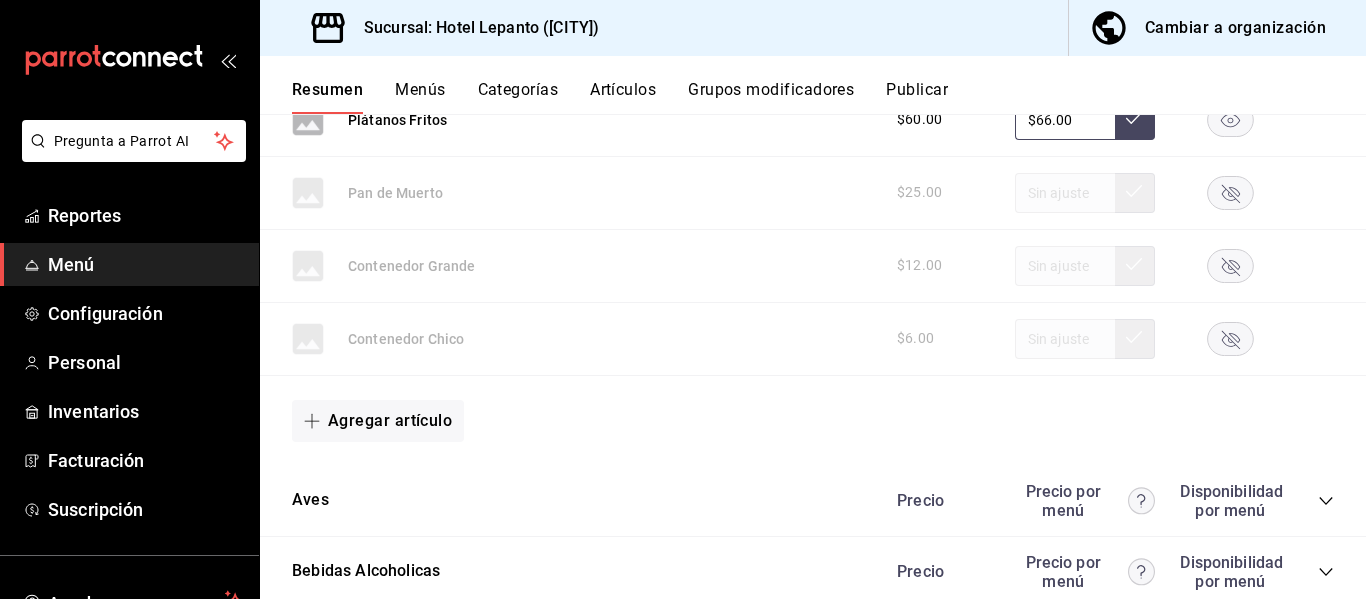scroll, scrollTop: 4106, scrollLeft: 0, axis: vertical 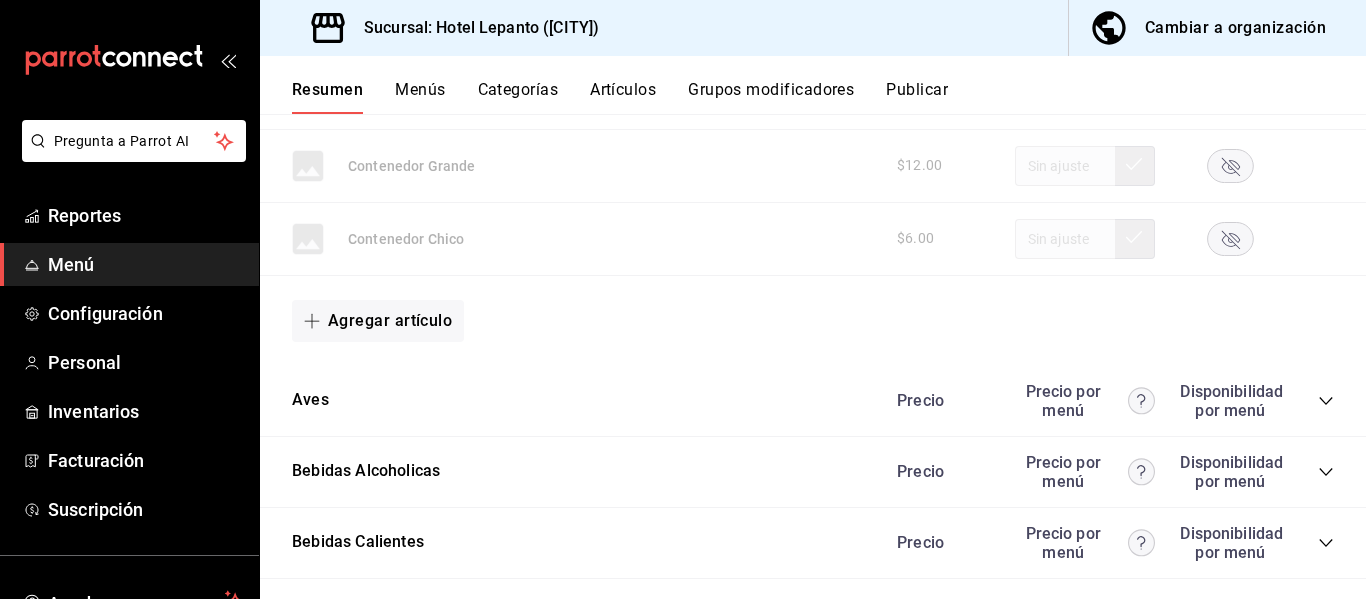 click on "Resumen" at bounding box center [327, 97] 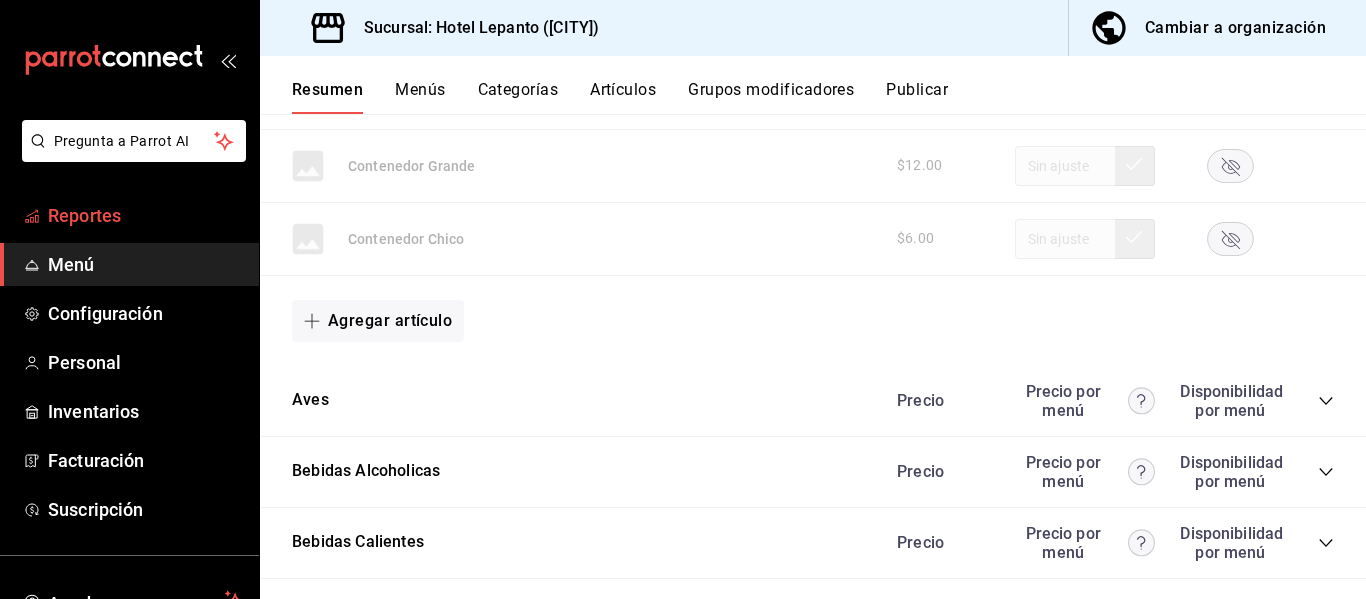 click on "Reportes" at bounding box center (145, 215) 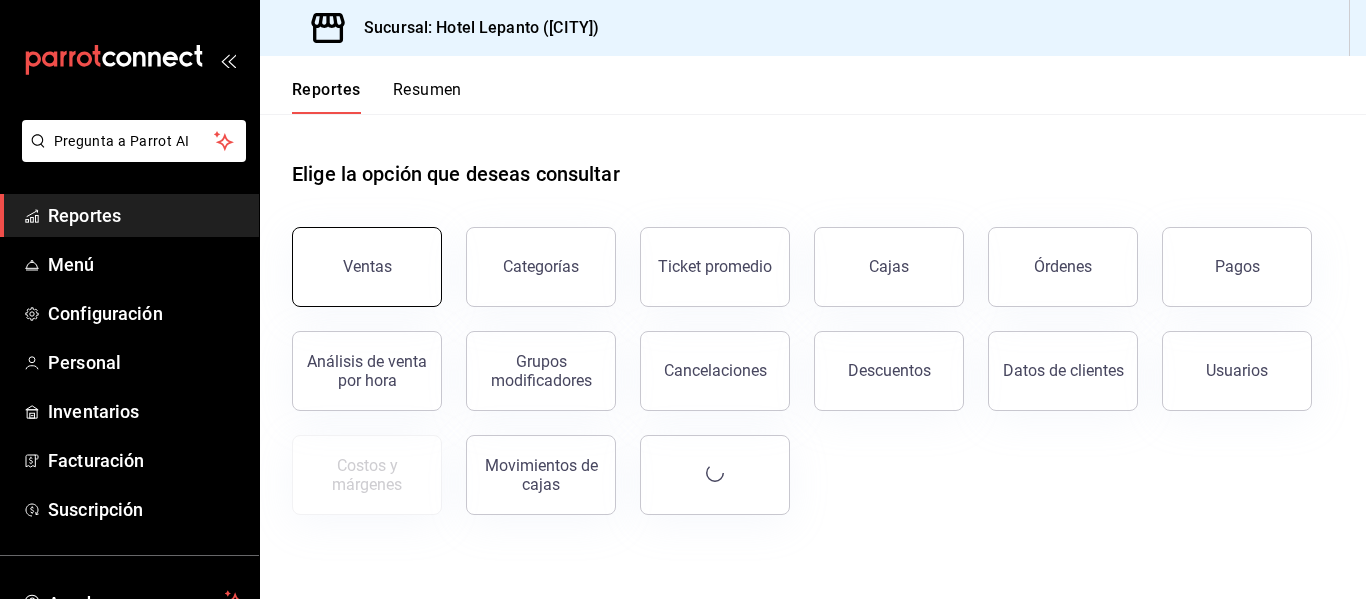 click on "Ventas" at bounding box center [367, 266] 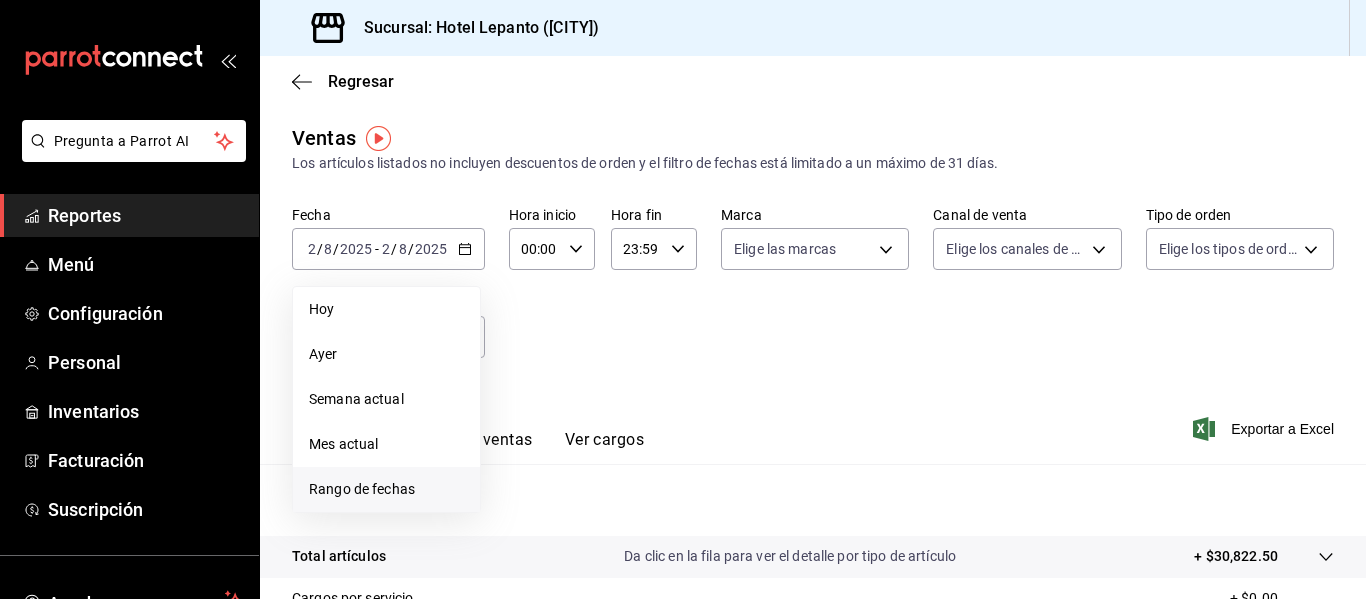 click on "Rango de fechas" at bounding box center (386, 489) 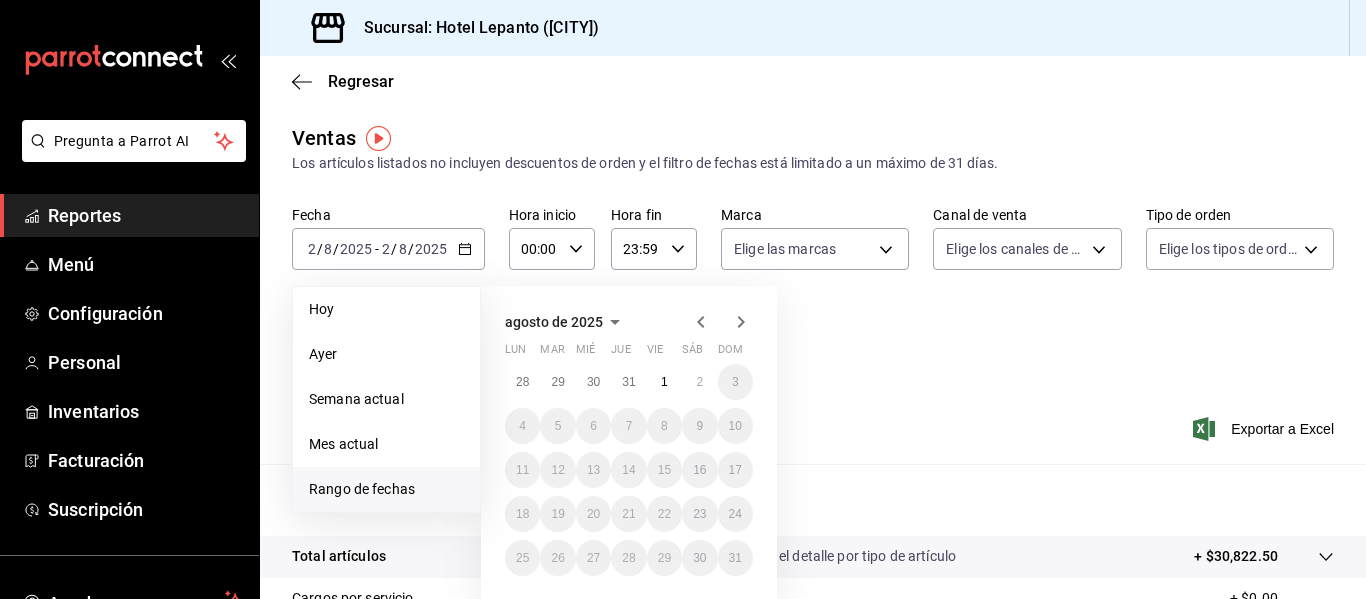 click 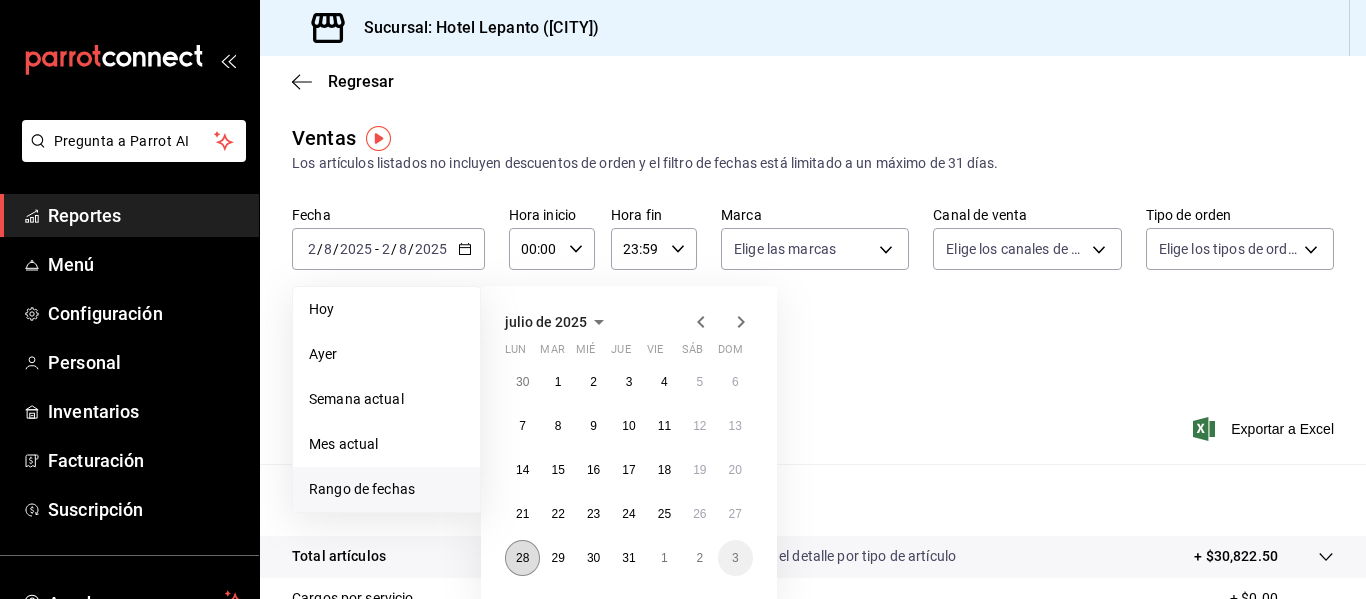 click on "28" at bounding box center (522, 558) 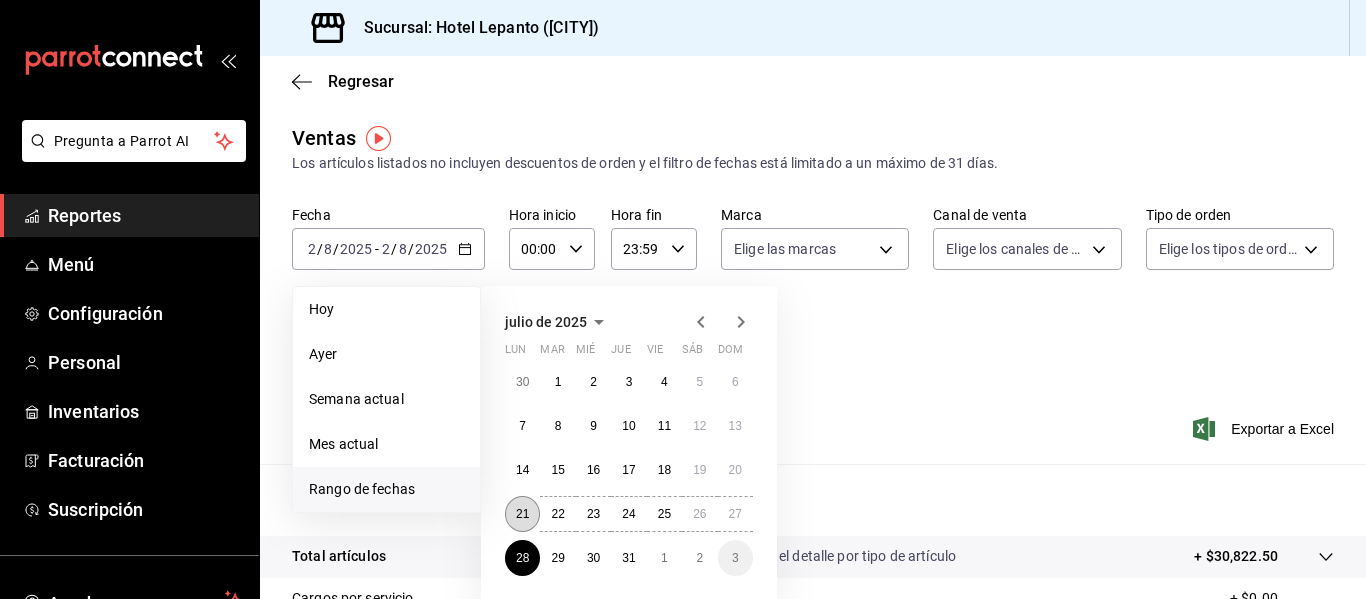 click on "21" at bounding box center (522, 514) 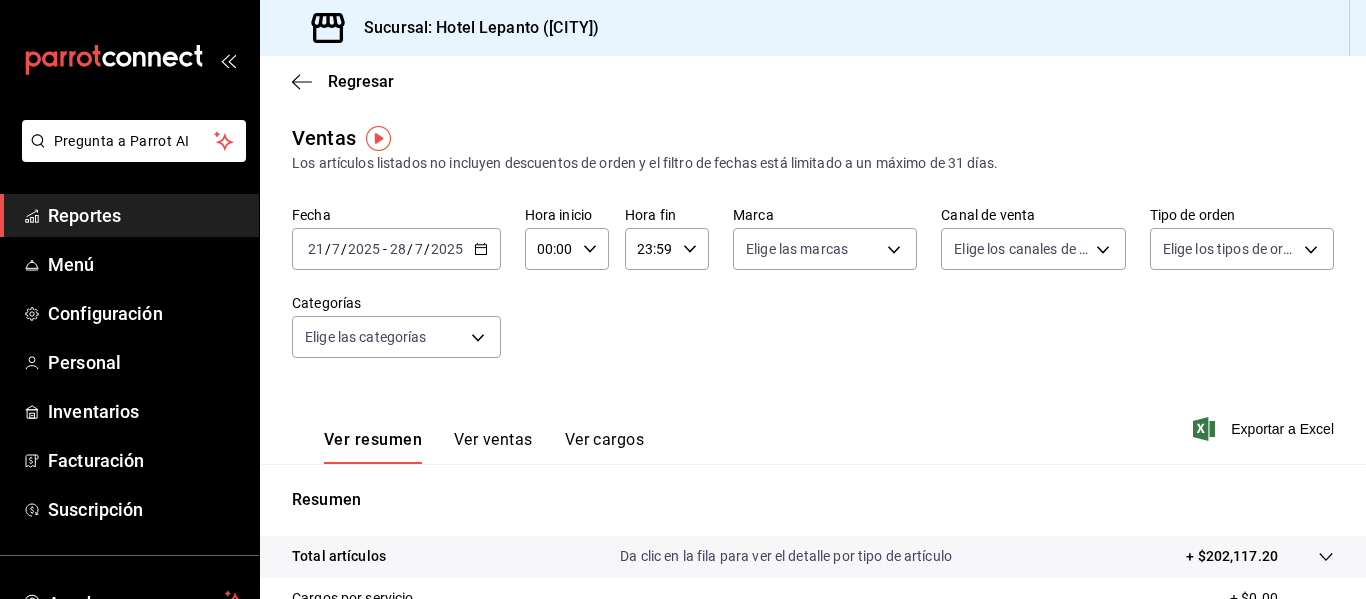 click on "28" at bounding box center (398, 249) 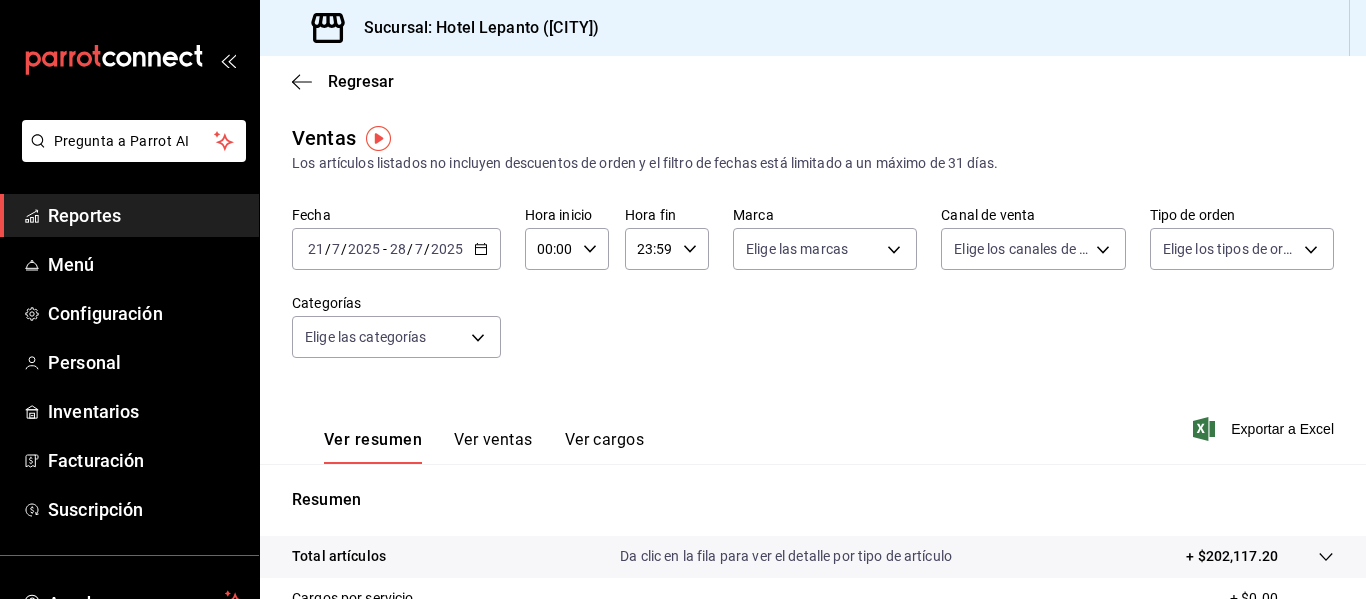 click on "Fecha 2025-07-21 21 / 7 / 2025 - 2025-07-28 28 / 7 / 2025 Hora inicio 00:00 Hora inicio Hora fin 23:59 Hora fin Marca Elige las marcas Canal de venta Elige los canales de venta Tipo de orden Elige los tipos de orden Categorías Elige las categorías" at bounding box center (813, 294) 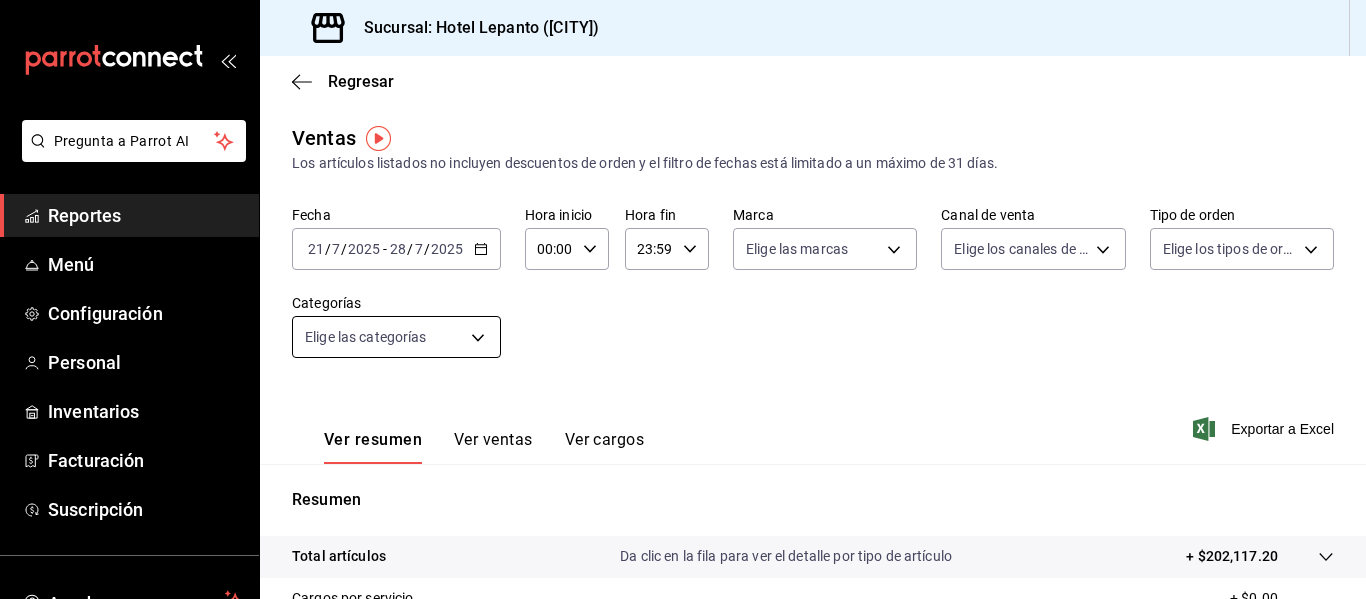 click on "Pregunta a Parrot AI Reportes   Menú   Configuración   Personal   Inventarios   Facturación   Suscripción   Ayuda Recomienda Parrot   Yesenia Castillo   Sugerir nueva función   Sucursal: Hotel Lepanto (Buenavista) Regresar Ventas Los artículos listados no incluyen descuentos de orden y el filtro de fechas está limitado a un máximo de 31 días. Fecha 2025-07-21 21 / 7 / 2025 - 2025-07-28 28 / 7 / 2025 Hora inicio 00:00 Hora inicio Hora fin 23:59 Hora fin Marca Elige las marcas Canal de venta Elige los canales de venta Tipo de orden Elige los tipos de orden Categorías Elige las categorías Ver resumen Ver ventas Ver cargos Exportar a Excel Resumen Total artículos Da clic en la fila para ver el detalle por tipo de artículo + $202,117.20 Cargos por servicio + $0.00 Venta bruta = $202,117.20 Descuentos totales - $1,440.90 Certificados de regalo - $0.00 Venta total = $200,676.30 Impuestos - $27,679.49 Venta neta = $172,996.81 GANA 1 MES GRATIS EN TU SUSCRIPCIÓN AQUÍ Ver video tutorial Ir a video" at bounding box center (683, 299) 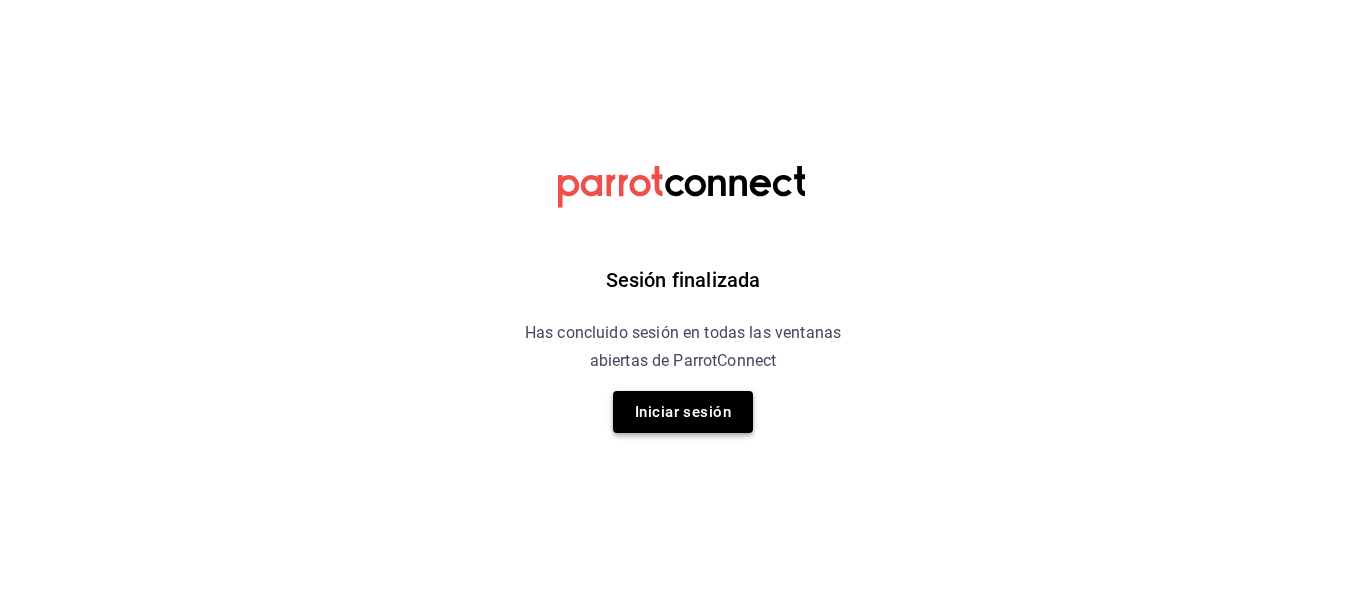 click on "Iniciar sesión" at bounding box center [683, 412] 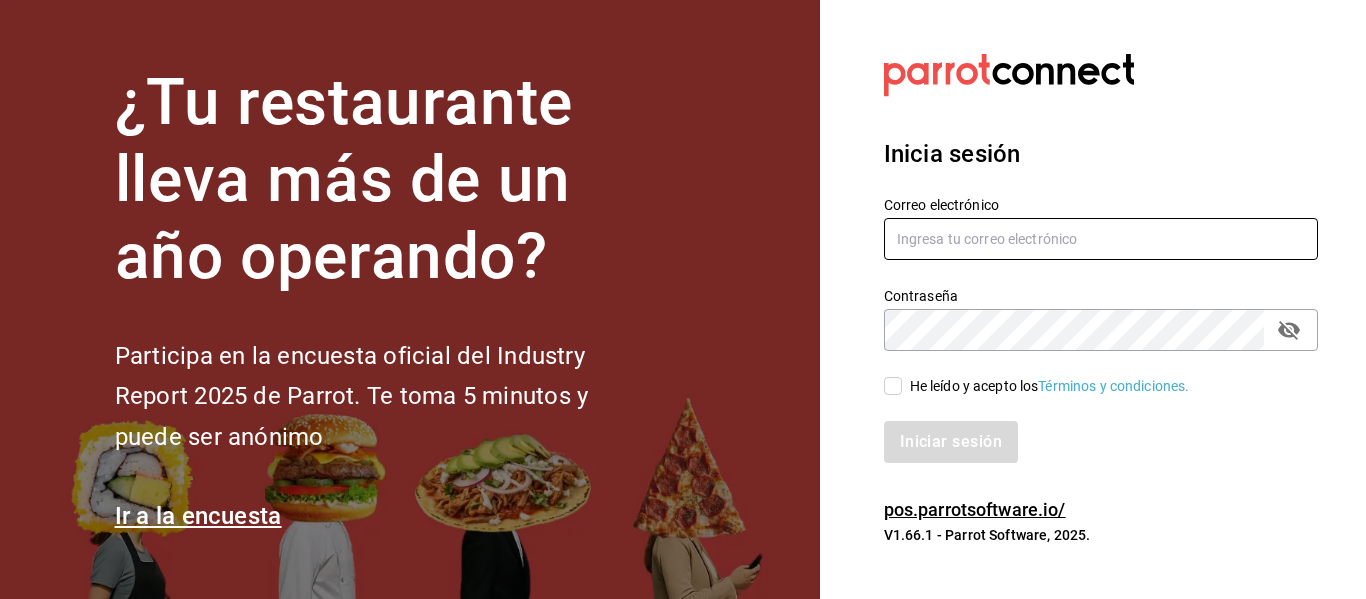click at bounding box center [1101, 239] 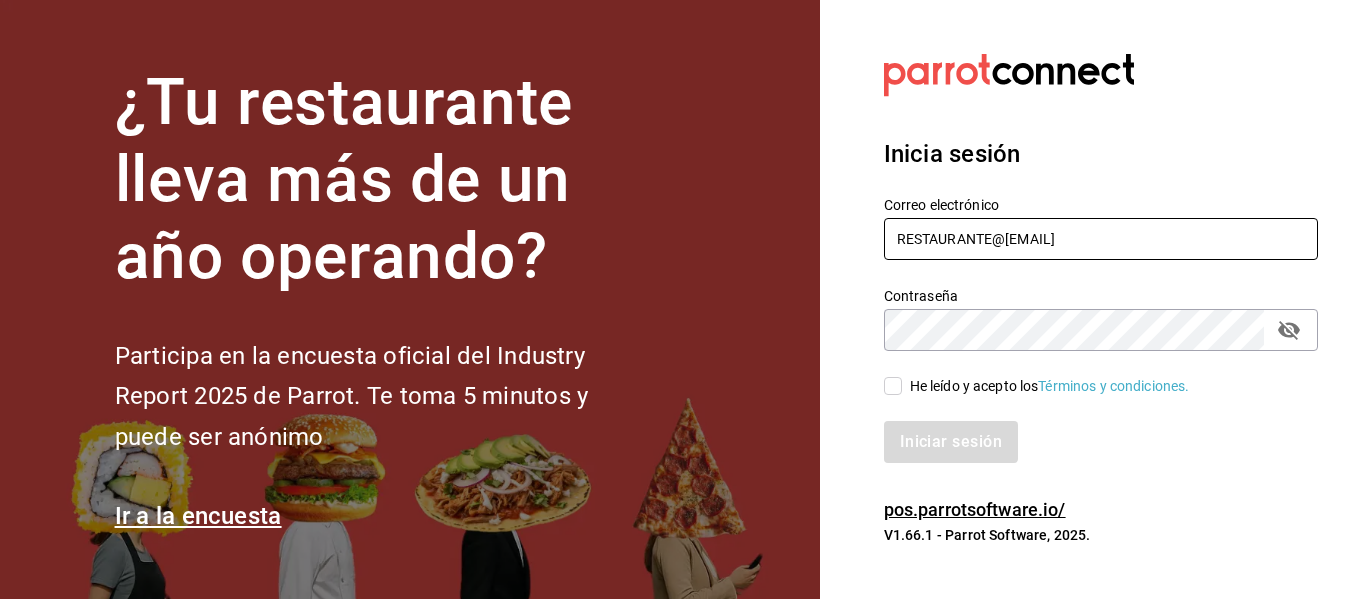 type on "RESTAURANTE@HOTELLEPANTO.COM" 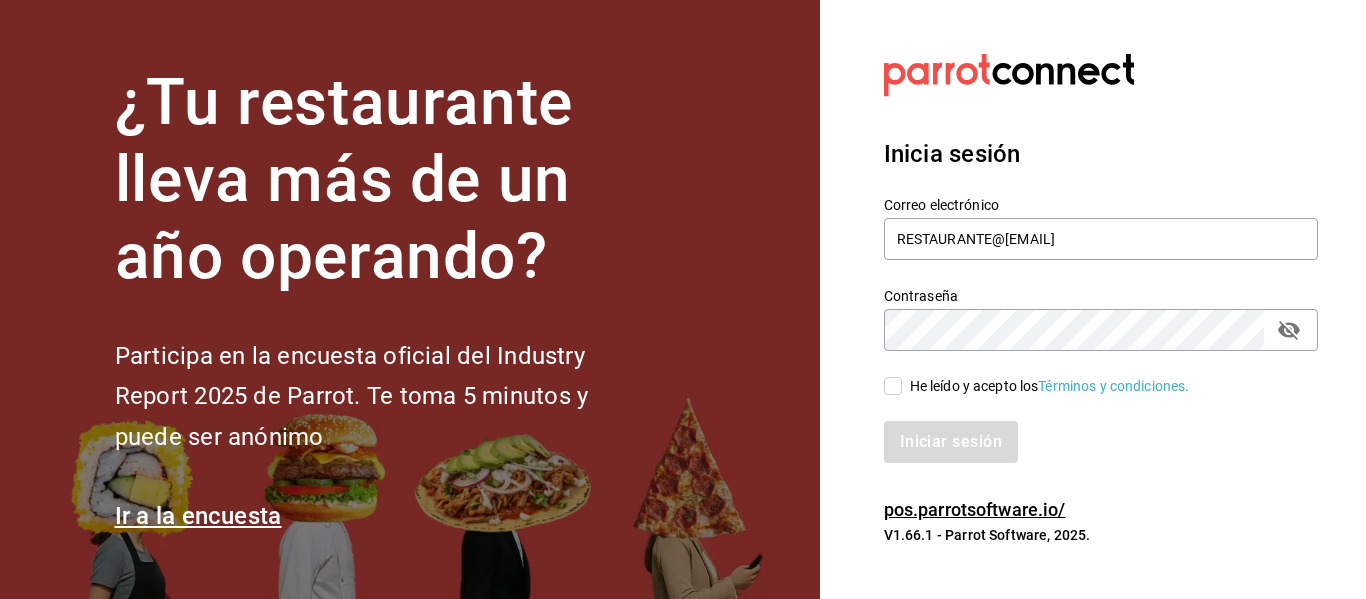 click on "He leído y acepto los  Términos y condiciones." at bounding box center [1046, 386] 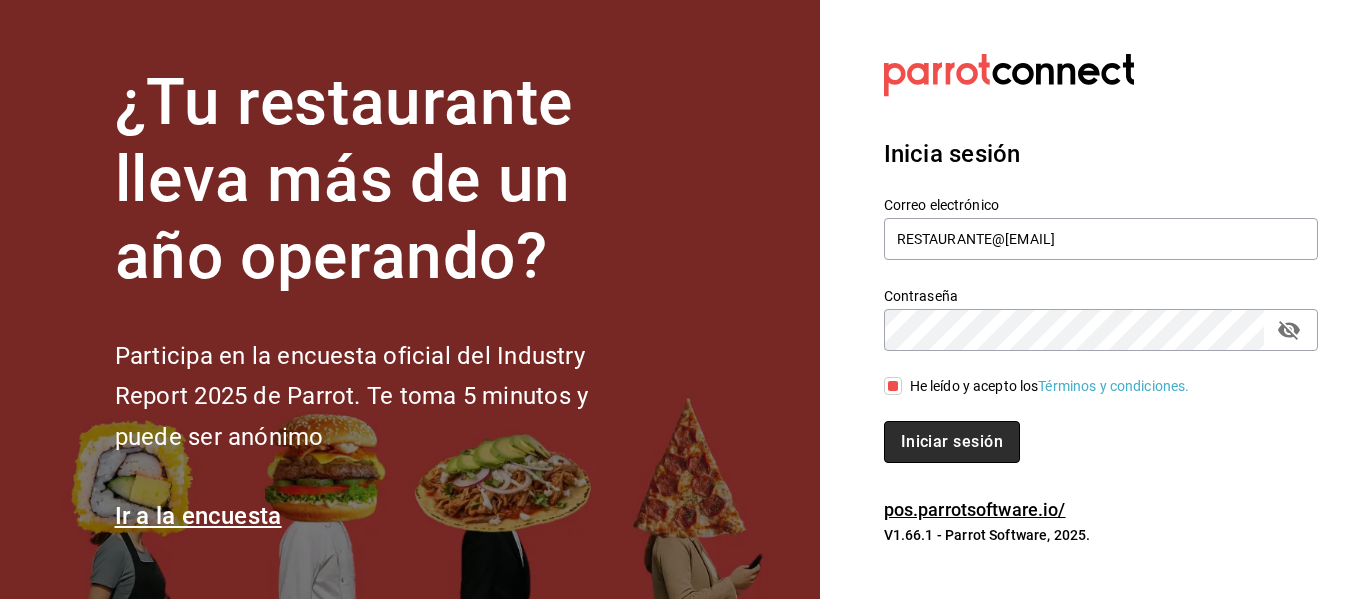 click on "Iniciar sesión" at bounding box center (952, 442) 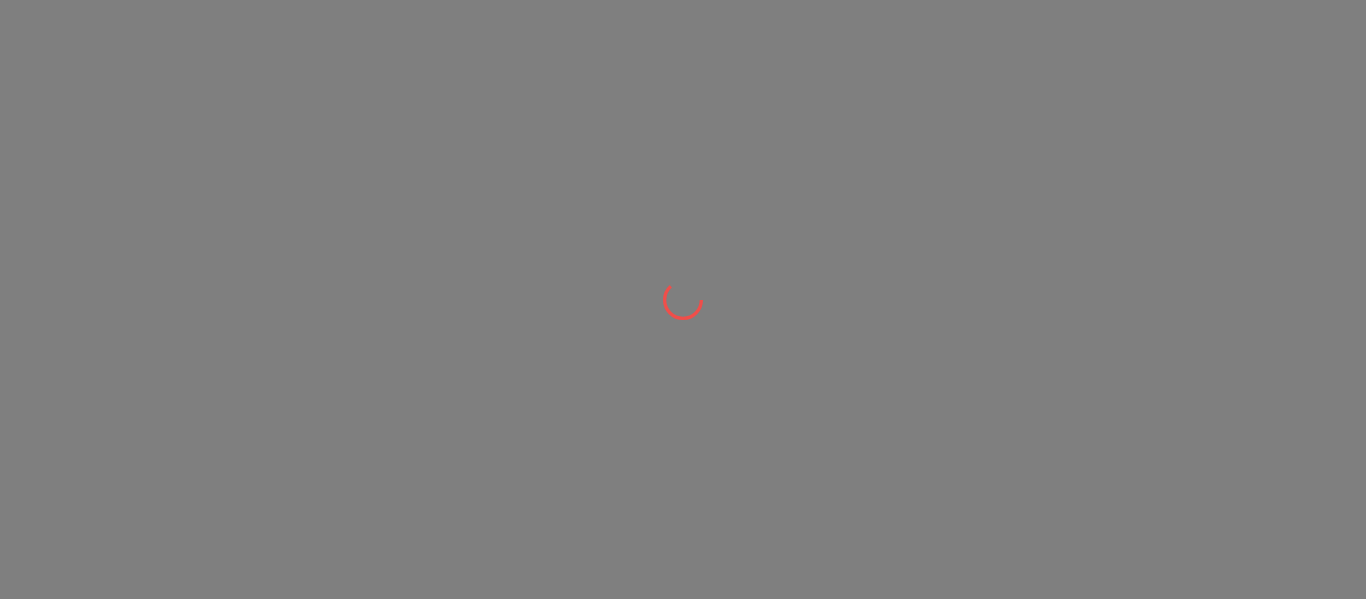 scroll, scrollTop: 0, scrollLeft: 0, axis: both 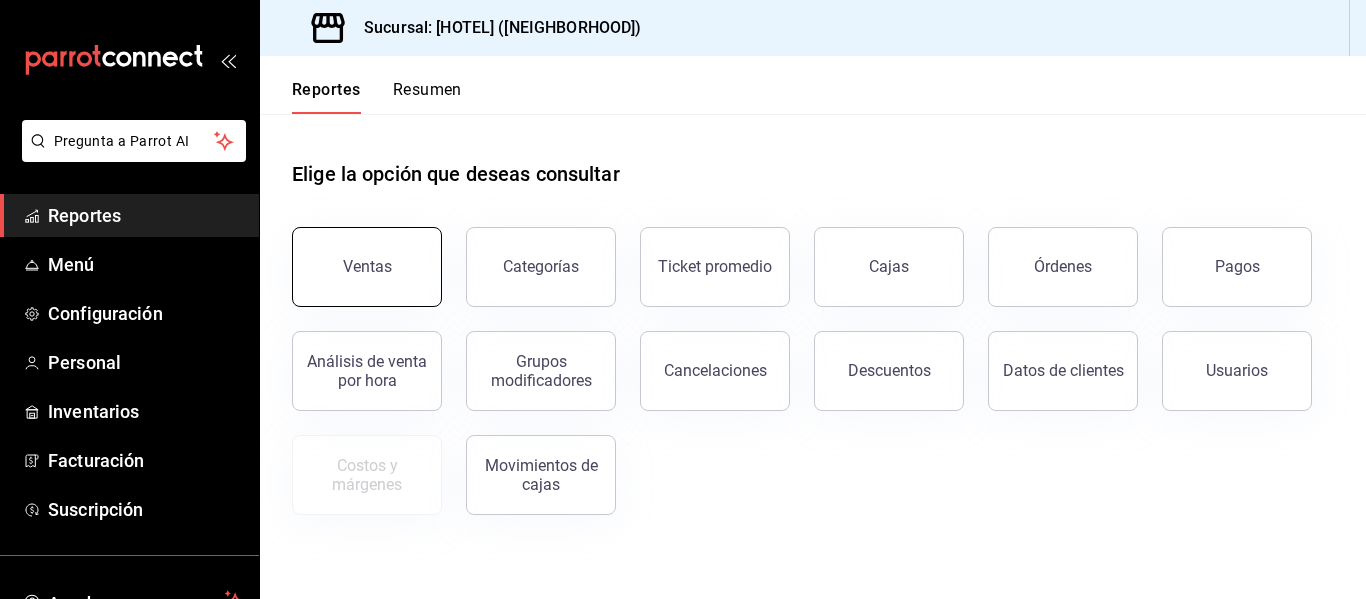 click on "Ventas" at bounding box center [367, 267] 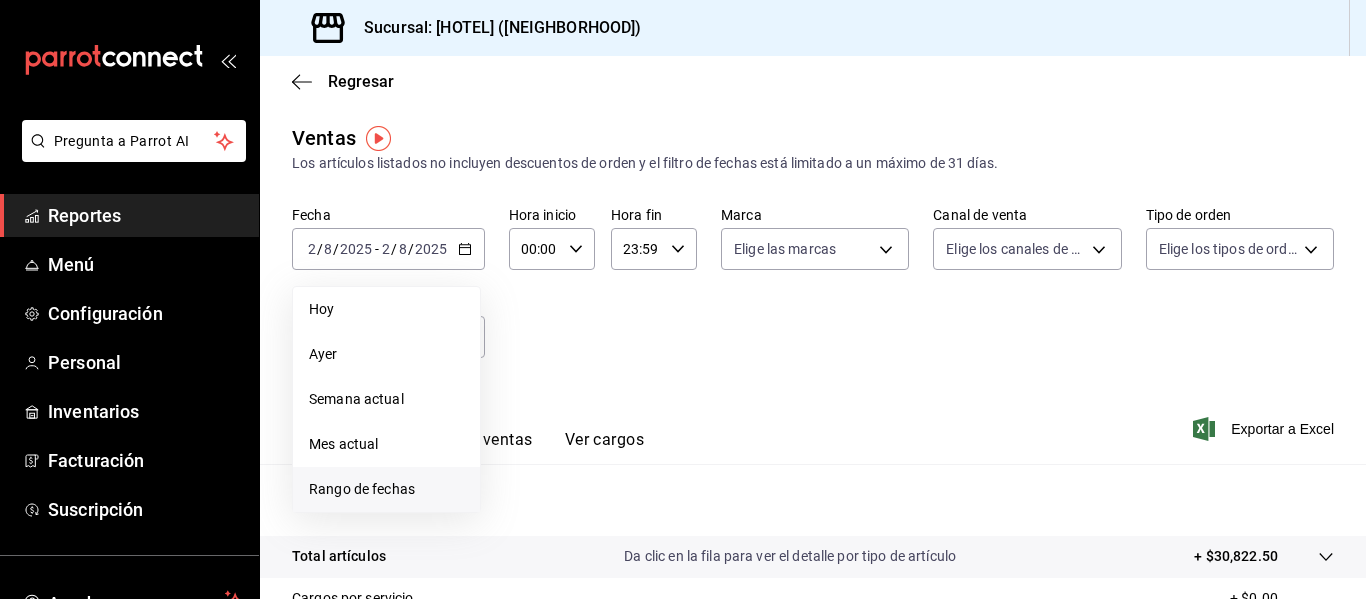click on "Rango de fechas" at bounding box center [386, 489] 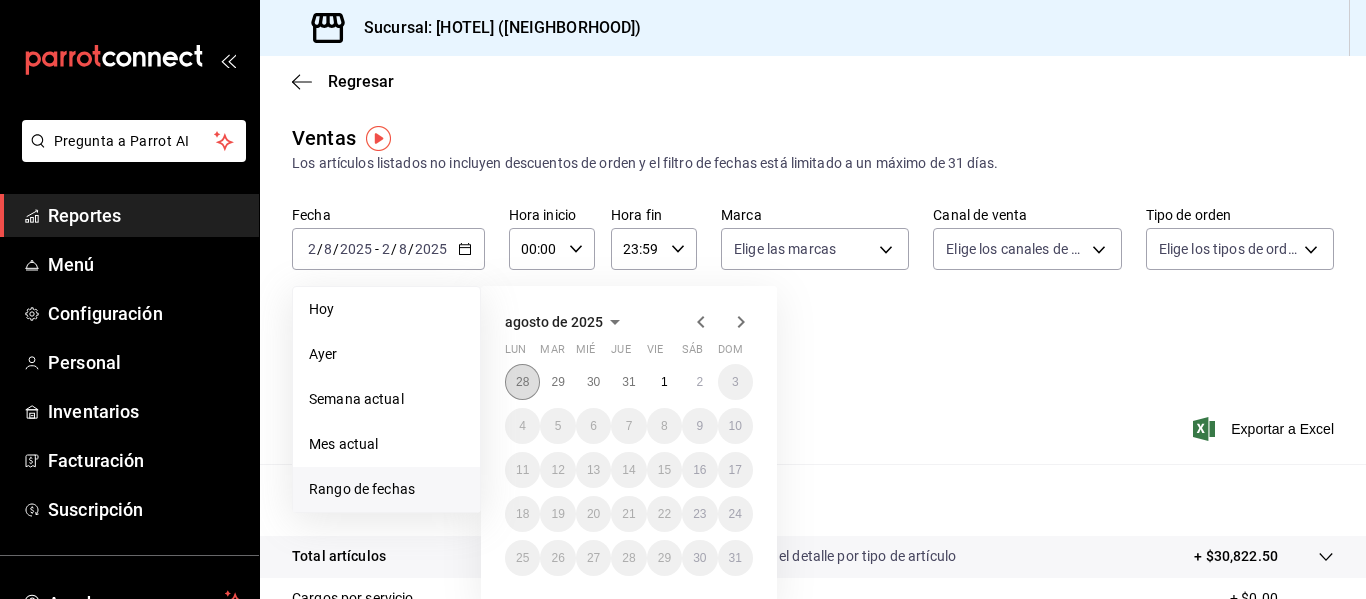 click on "28" at bounding box center [522, 382] 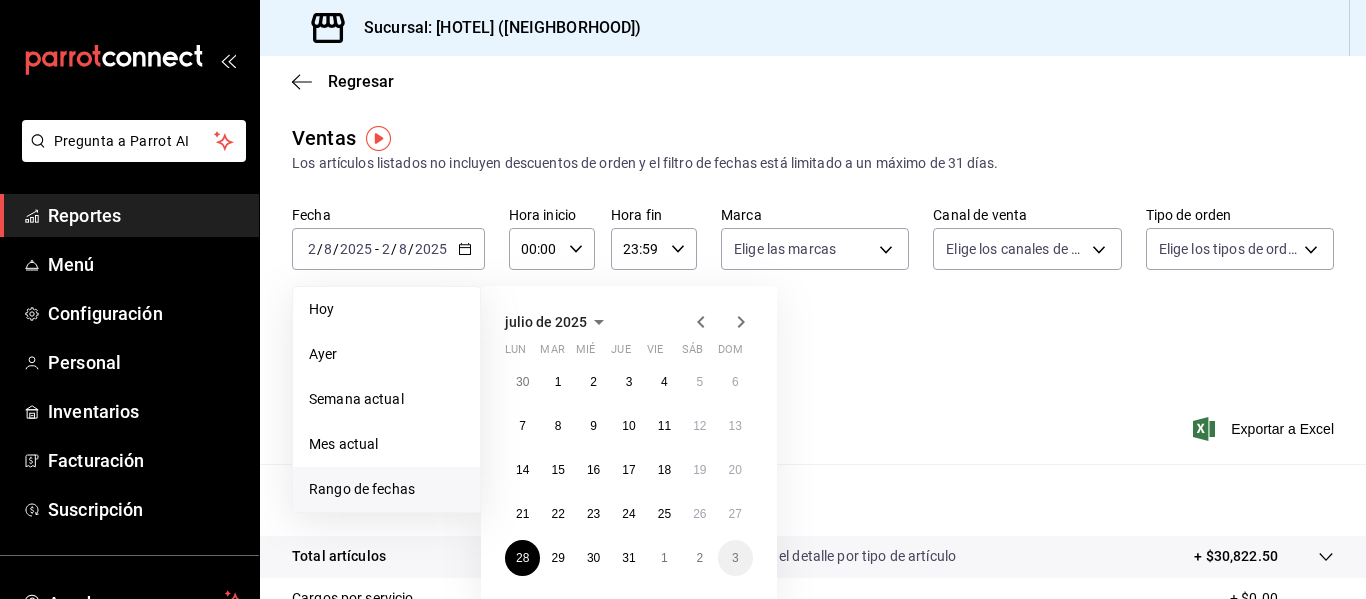 click on "30 1 2 3 4 5 6 7 8 9 10 11 12 13 14 15 16 17 18 19 20 21 22 23 24 25 26 27 28 29 30 31 1 2 3" at bounding box center [629, 470] 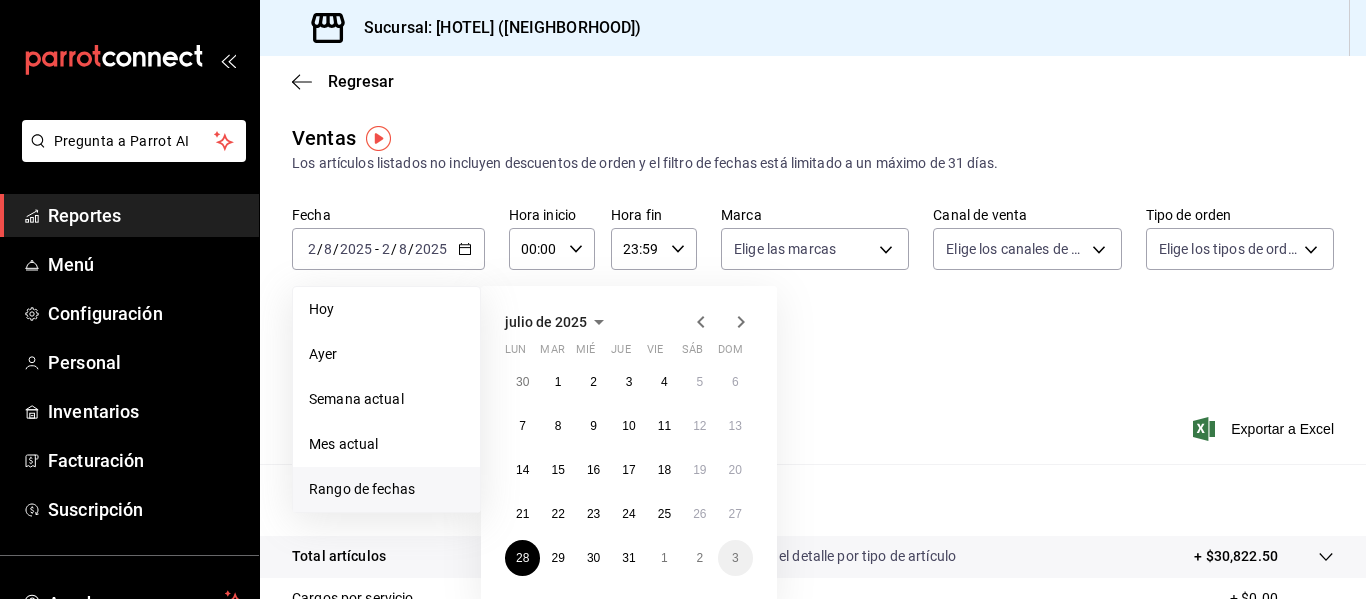 click on "julio de 2025 lun mar mié jue vie sáb dom 30 1 2 3 4 5 6 7 8 9 10 11 12 13 14 15 16 17 18 19 20 21 22 23 24 25 26 27 28 29 30 31 1 2 3" at bounding box center (629, 446) 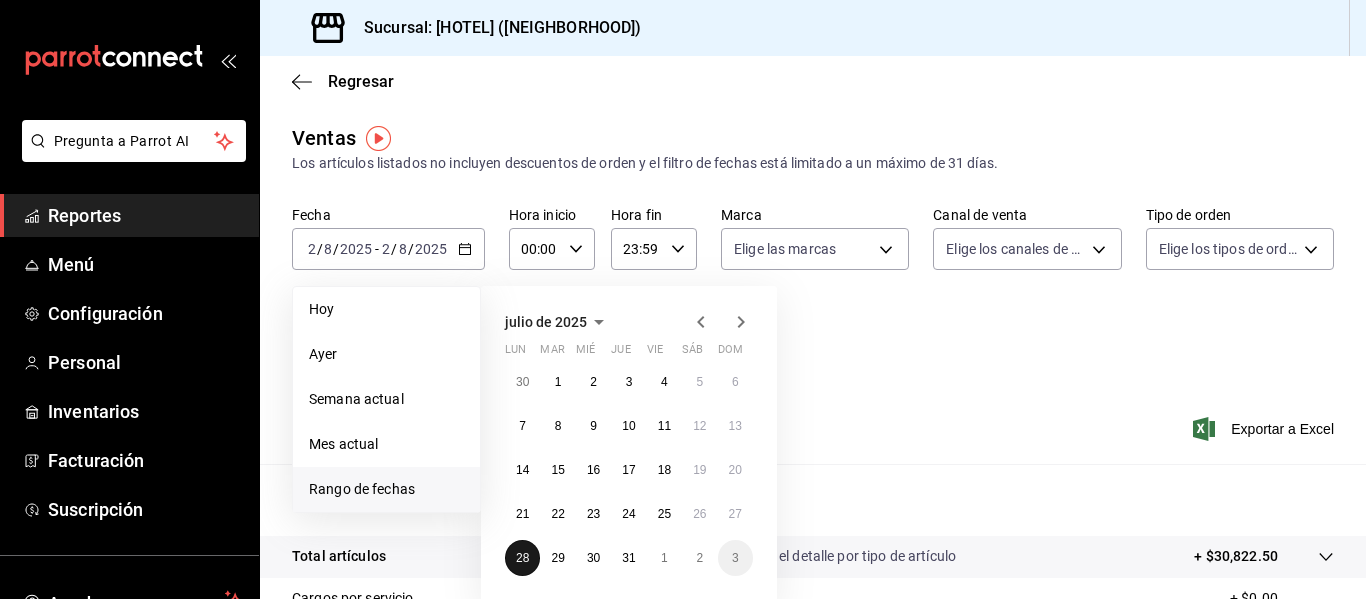 click on "28" at bounding box center [522, 558] 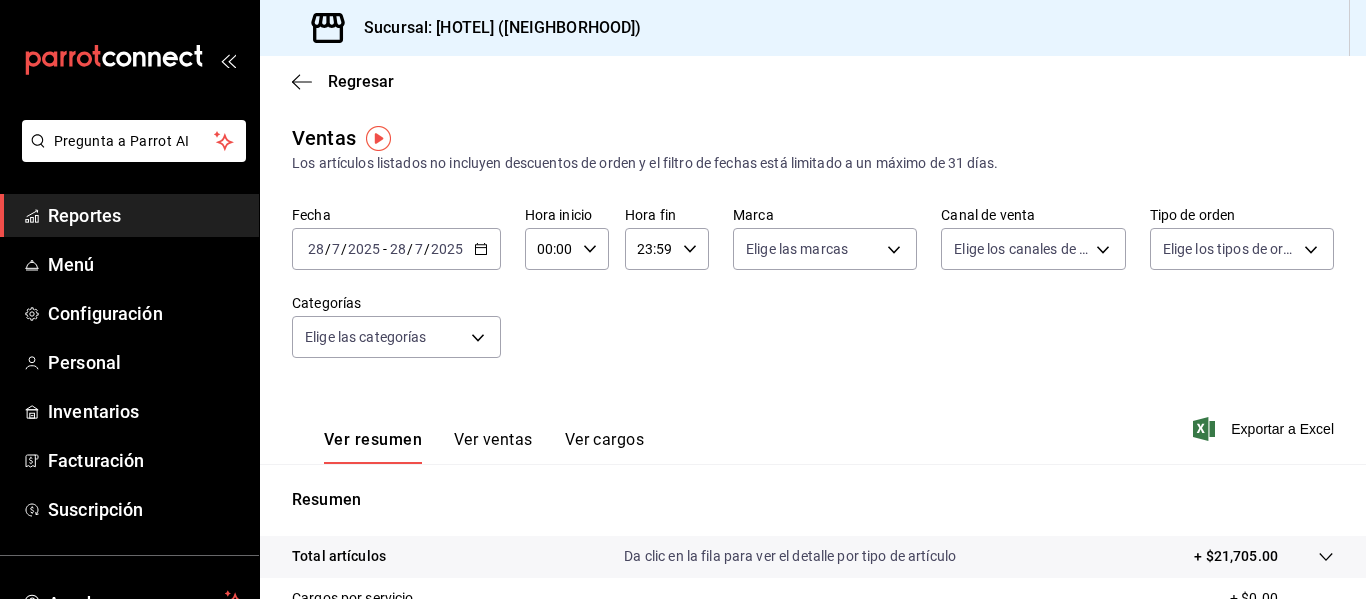 click on "/" at bounding box center (427, 249) 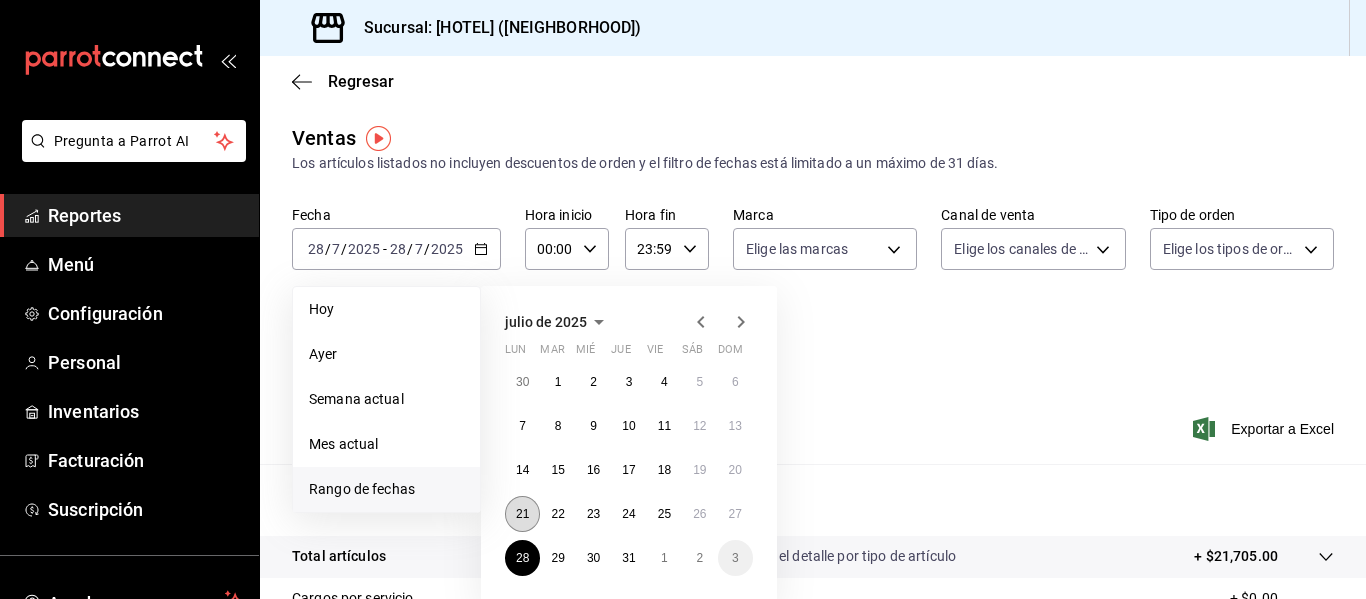 click on "21" at bounding box center [522, 514] 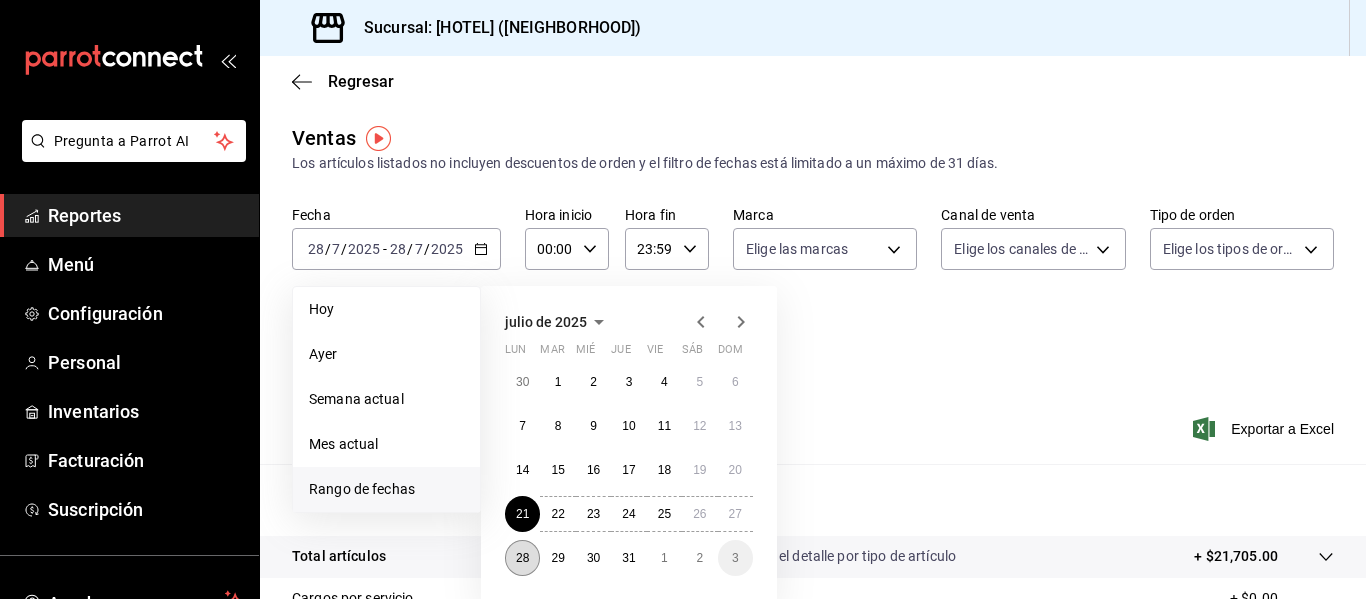 click on "28" at bounding box center [522, 558] 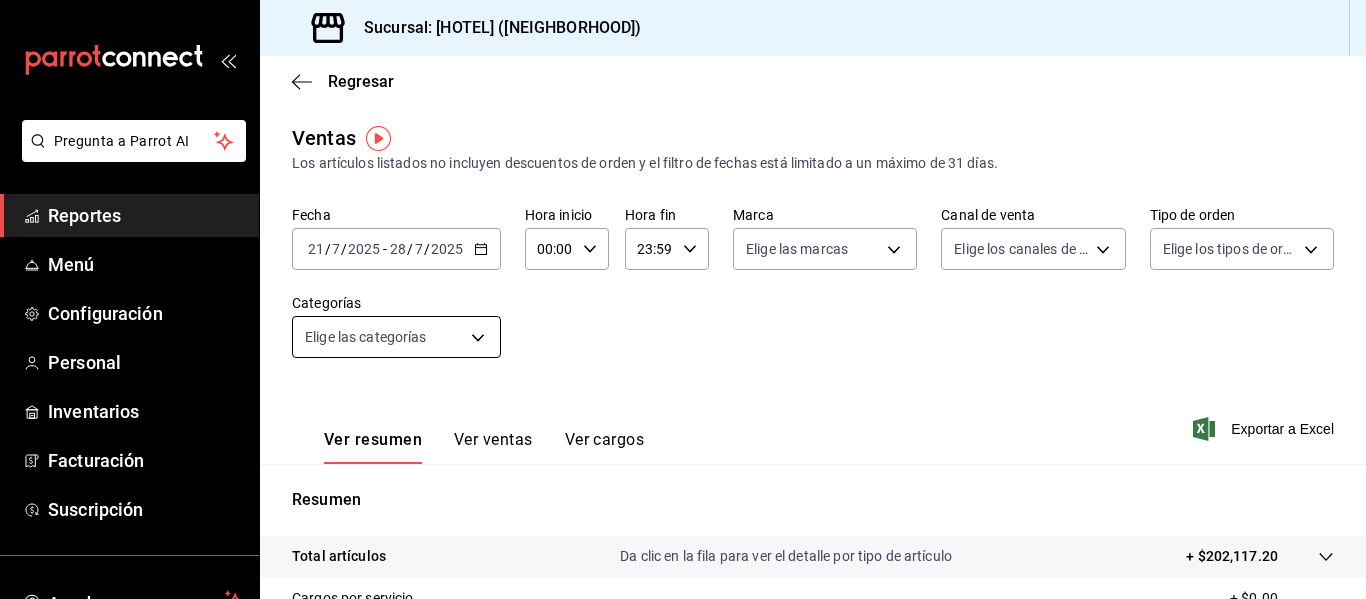 click on "Pregunta a Parrot AI Reportes   Menú   Configuración   Personal   Inventarios   Facturación   Suscripción   Ayuda Recomienda Parrot   [FIRST] [LAST]   Sugerir nueva función   Sucursal: [HOTEL] ([NEIGHBORHOOD]) Regresar Ventas Los artículos listados no incluyen descuentos de orden y el filtro de fechas está limitado a un máximo de 31 días. Fecha [DATE] [DATE] - [DATE] Hora inicio 00:00 Hora inicio Hora fin 23:59 Hora fin Marca Elige las marcas Canal de venta Elige los canales de venta Tipo de orden Elige los tipos de orden Categorías Elige las categorías Ver resumen Ver ventas Ver cargos Exportar a Excel Resumen Total artículos Da clic en la fila para ver el detalle por tipo de artículo + [PRICE] Cargos por servicio + [PRICE] Venta bruta = [PRICE] Descuentos totales - [PRICE] Certificados de regalo - [PRICE] Venta total = [PRICE] Impuestos - [PRICE] Venta neta = [PRICE] Pregunta a Parrot AI Reportes   Menú   Configuración   Personal   Inventarios" at bounding box center [683, 299] 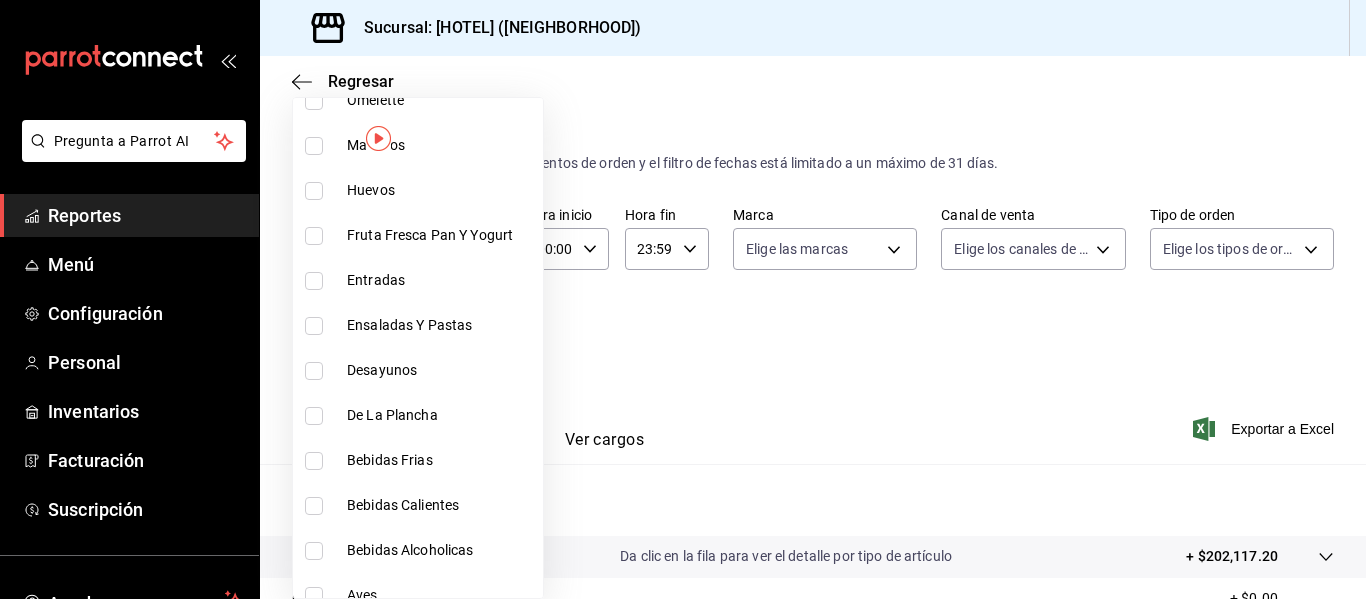 scroll, scrollTop: 920, scrollLeft: 0, axis: vertical 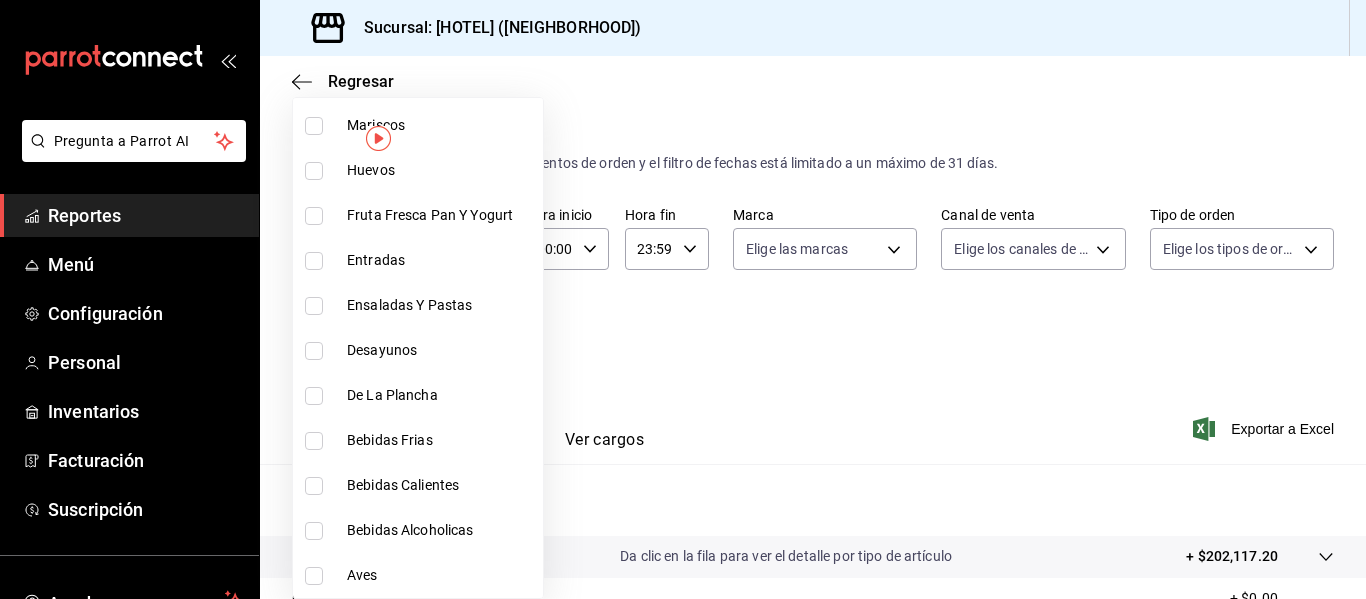 click on "Bebidas Alcoholicas" at bounding box center [441, 530] 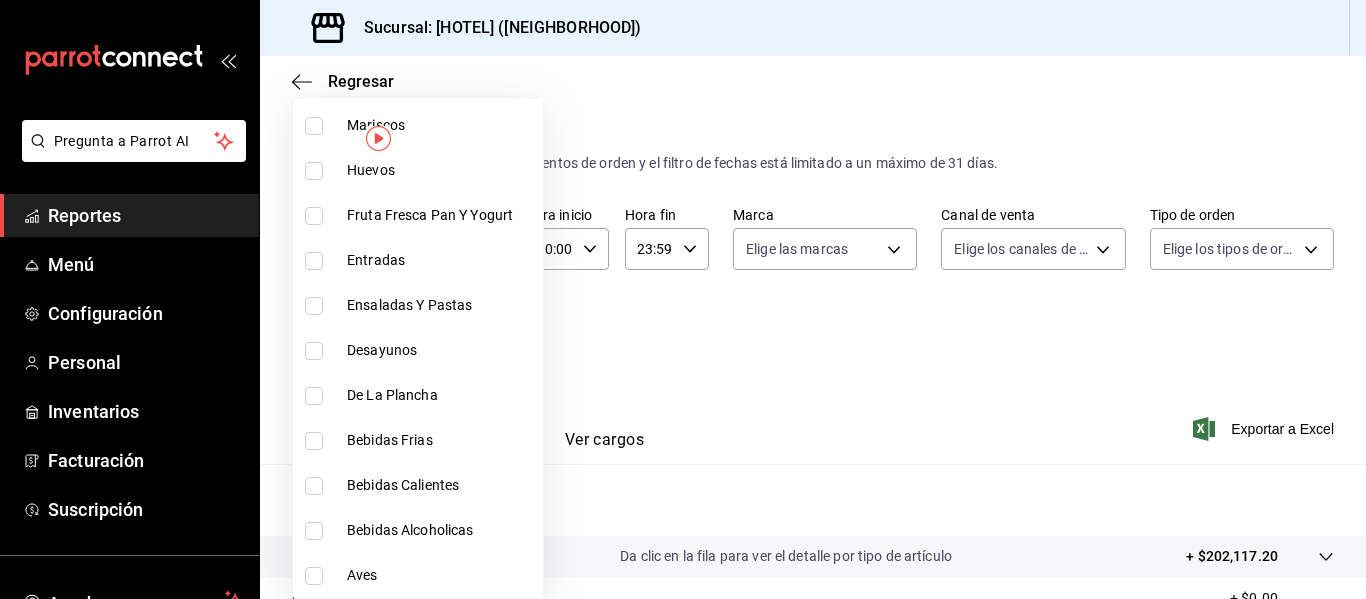 type on "7ef4112d-fa7f-4d65-9639-4ab81a4d40df" 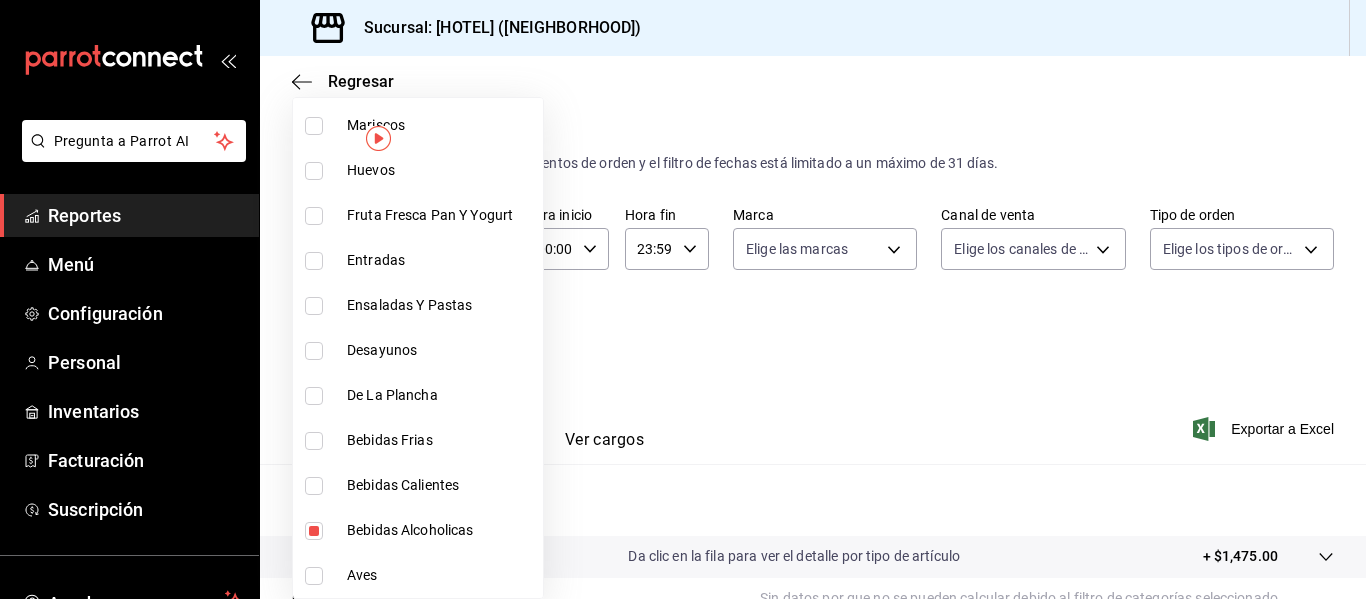 click at bounding box center [683, 299] 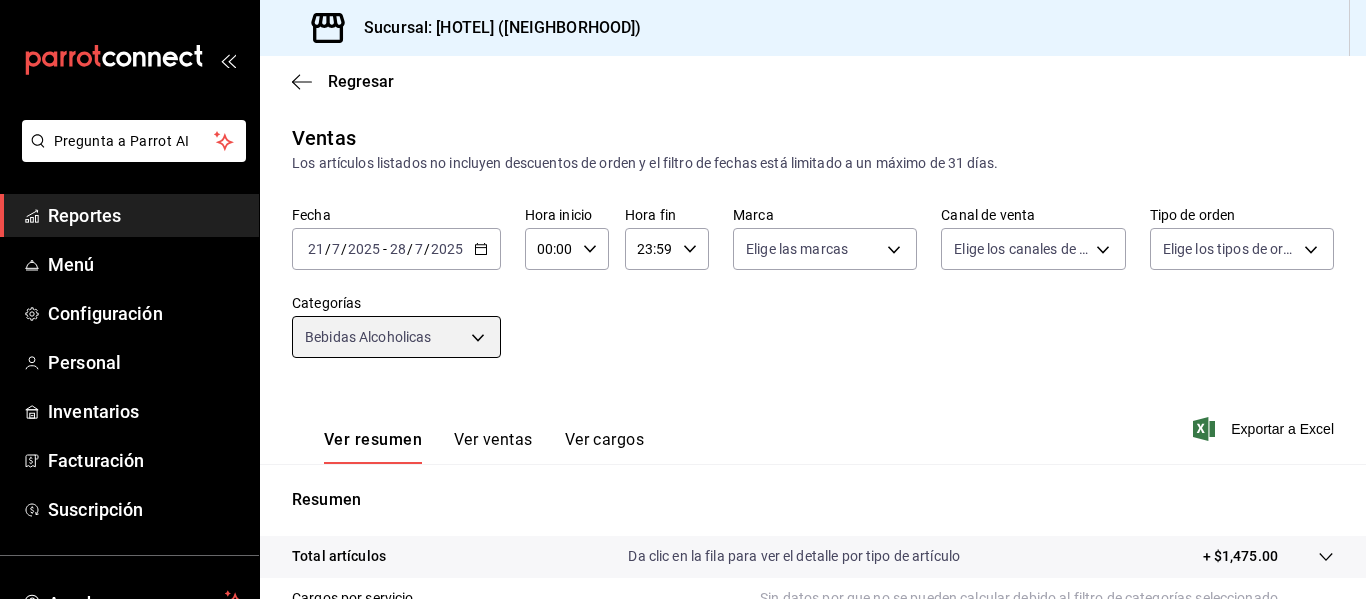 scroll, scrollTop: 200, scrollLeft: 0, axis: vertical 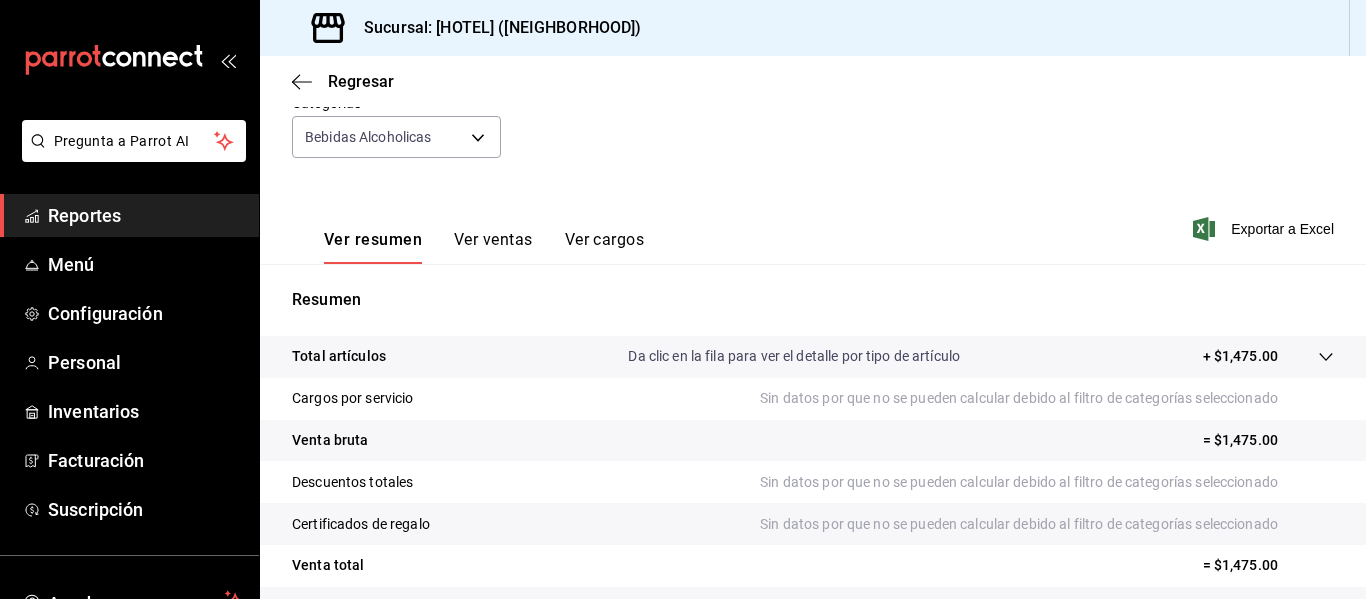 click on "Ver ventas" at bounding box center (493, 247) 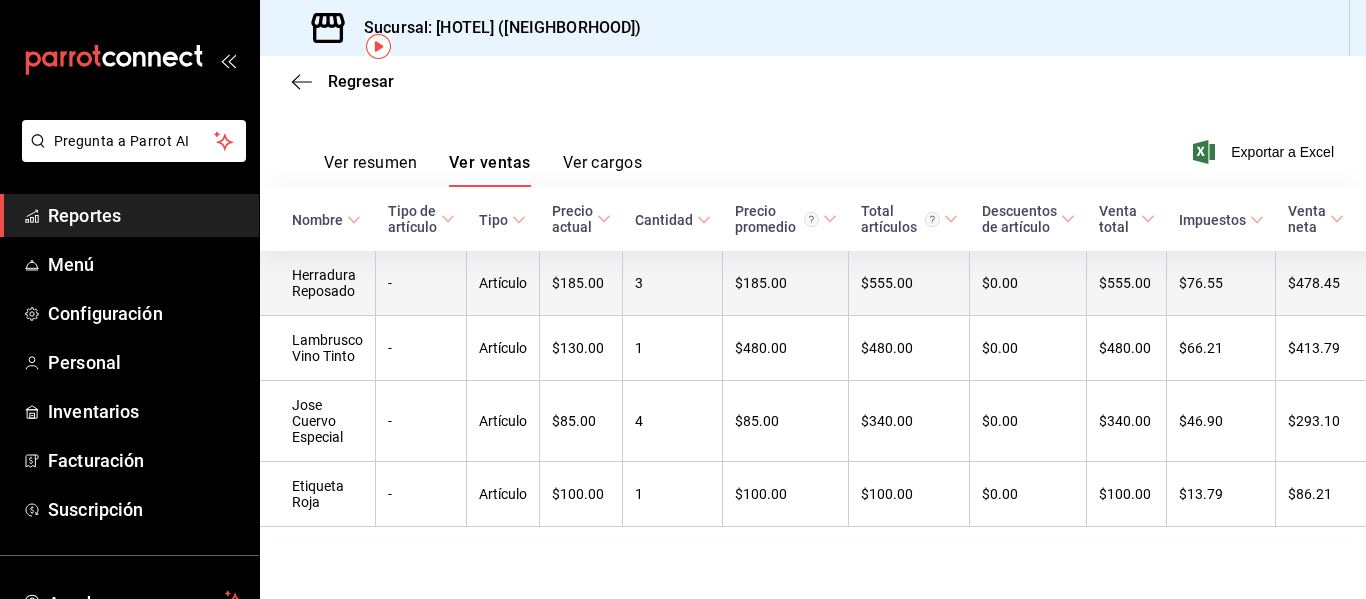 scroll, scrollTop: 0, scrollLeft: 0, axis: both 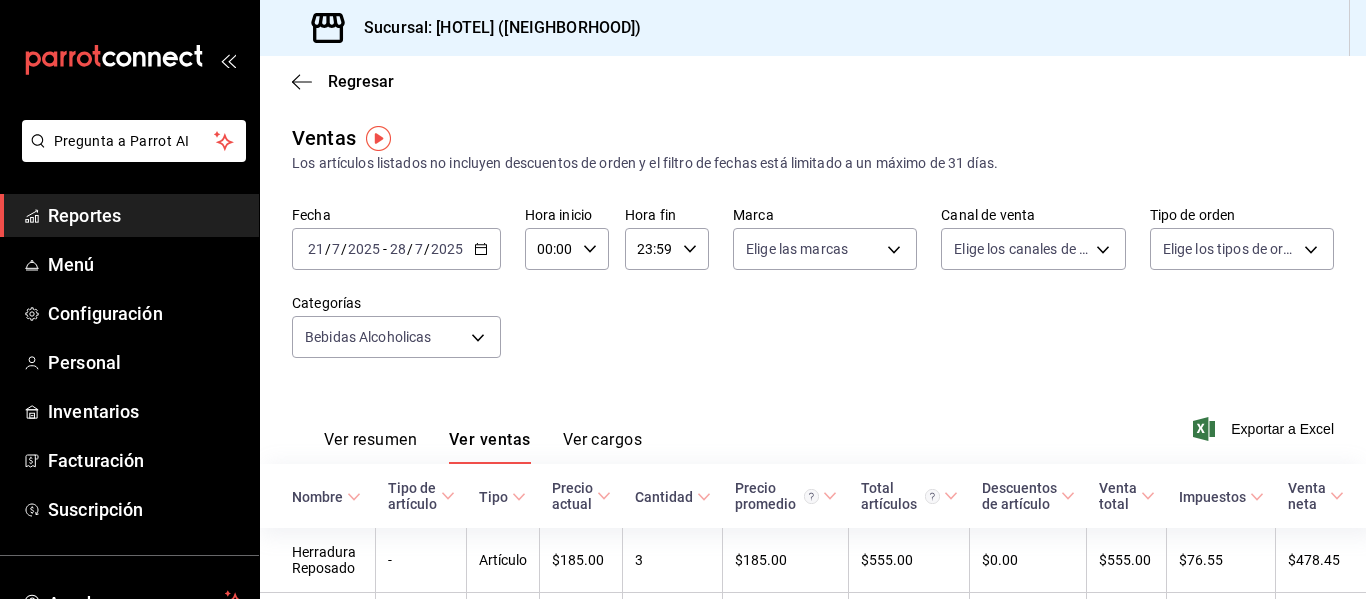 type 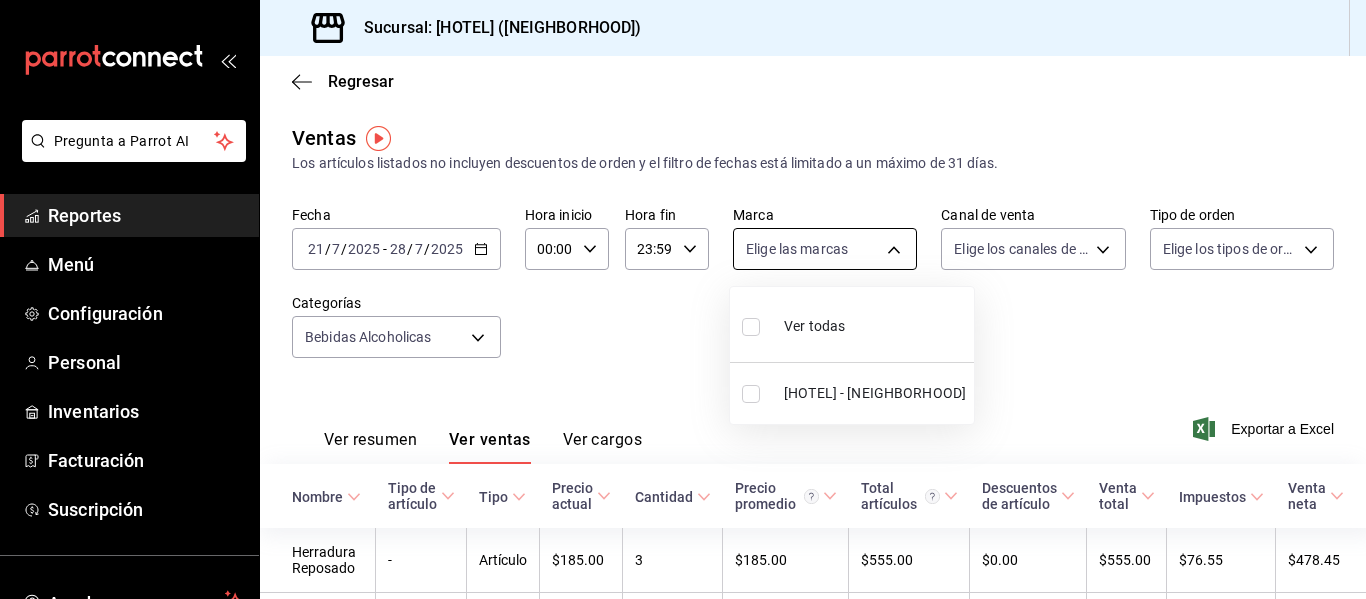 click on "Pregunta a Parrot AI Reportes   Menú   Configuración   Personal   Inventarios   Facturación   Suscripción   Ayuda Recomienda Parrot   [FIRST] [LAST]   Sugerir nueva función   Sucursal: [HOTEL] ([NEIGHBORHOOD]) Regresar Ventas Los artículos listados no incluyen descuentos de orden y el filtro de fechas está limitado a un máximo de 31 días. Fecha [DATE] [DATE] - [DATE] Hora inicio 00:00 Hora inicio Hora fin 23:59 Hora fin Marca Elige las marcas Canal de venta Elige los canales de venta Tipo de orden Elige los tipos de orden Categorías Bebidas Alcoholicas [UUID] Ver resumen Ver ventas Ver cargos Exportar a Excel Nombre Tipo de artículo Tipo Precio actual Cantidad Precio promedio   Total artículos   Descuentos de artículo Venta total Impuestos Venta neta Herradura Reposado - Artículo [PRICE] [NUMBER] [PRICE] [PRICE] [PRICE] [PRICE] [PRICE] [PRICE] Lambrusco Vino Tinto - Artículo [PRICE] [NUMBER] [PRICE] [PRICE] [PRICE] [PRICE] [PRICE] [PRICE] - Artículo [NUMBER]" at bounding box center (683, 299) 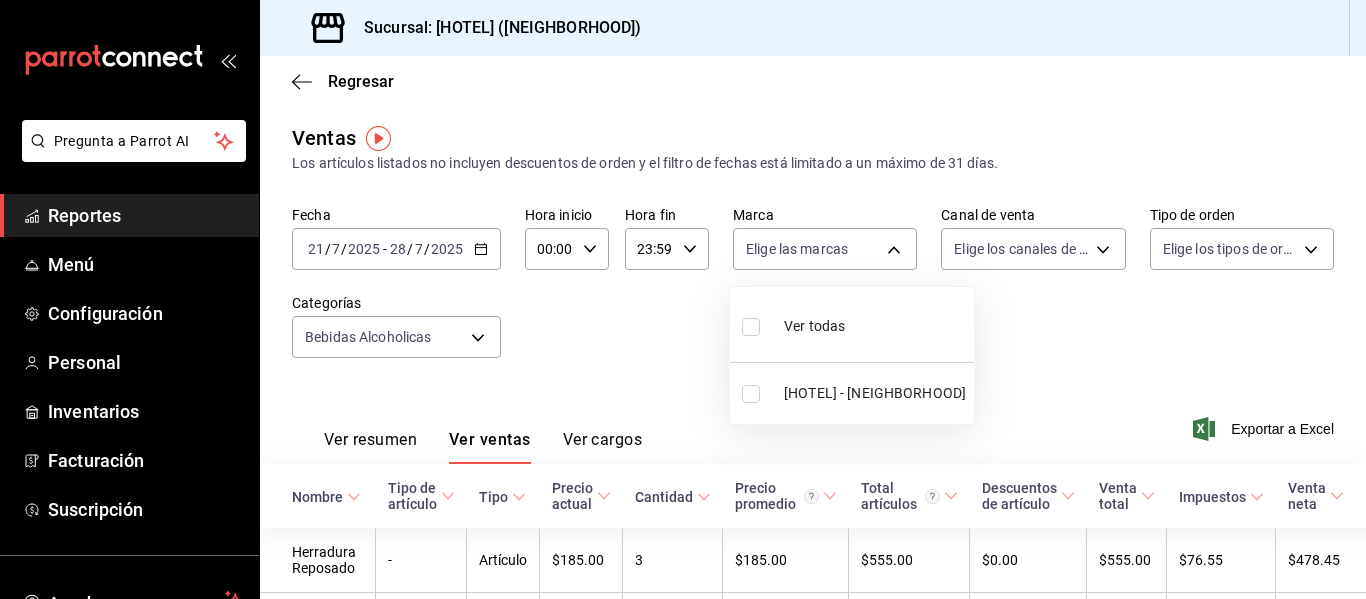 click on "Ver todas" at bounding box center [814, 326] 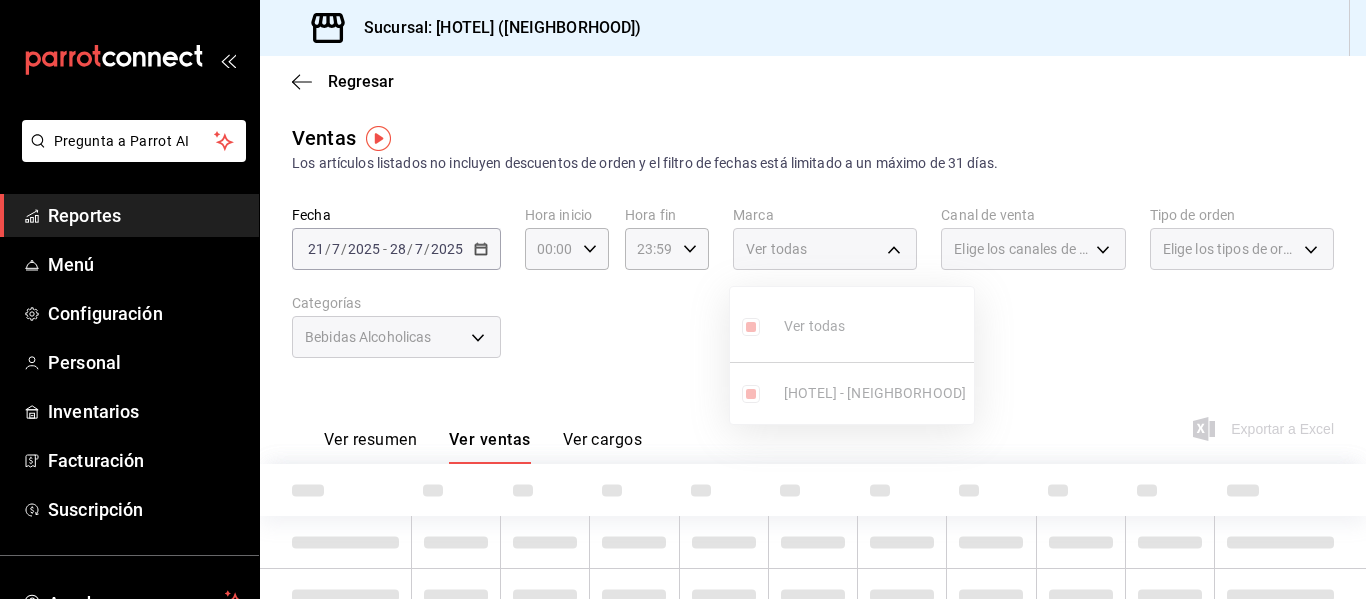 click at bounding box center (683, 299) 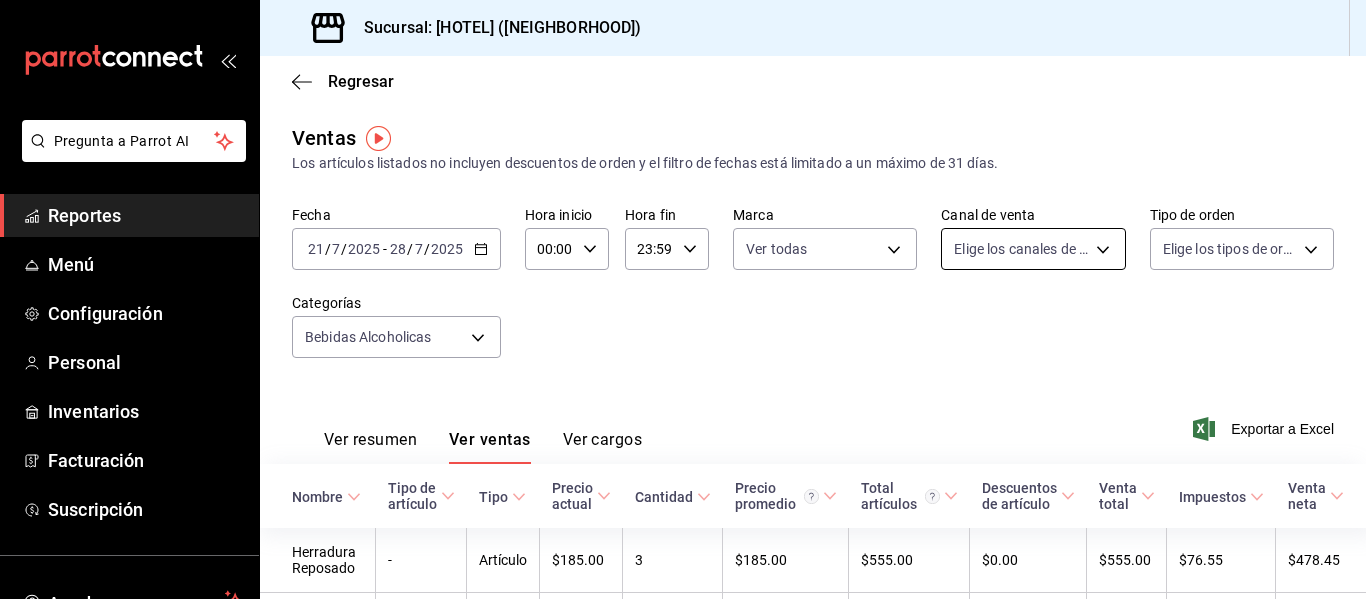 click on "Pregunta a Parrot AI Reportes   Menú   Configuración   Personal   Inventarios   Facturación   Suscripción   Ayuda Recomienda Parrot   [FIRST] [LAST]   Sugerir nueva función   Sucursal: [HOTEL] ([NEIGHBORHOOD]) Regresar Ventas Los artículos listados no incluyen descuentos de orden y el filtro de fechas está limitado a un máximo de 31 días. Fecha [DATE] [DATE] - [DATE] Hora inicio 00:00 Hora inicio Hora fin 23:59 Hora fin Marca Ver todas [UUID] Canal de venta Elige los canales de venta Tipo de orden Elige los tipos de orden Categorías Bebidas Alcoholicas [UUID] Ver resumen Ver ventas Ver cargos Exportar a Excel Nombre Tipo de artículo Tipo Precio actual Cantidad Precio promedio   Total artículos   Descuentos de artículo Venta total Impuestos Venta neta Herradura Reposado - Artículo [PRICE] [NUMBER] [PRICE] [PRICE] [PRICE] [PRICE] [PRICE] [PRICE] Lambrusco Vino Tinto - Artículo [PRICE] [NUMBER] [PRICE] [PRICE] [PRICE] [PRICE]" at bounding box center (683, 299) 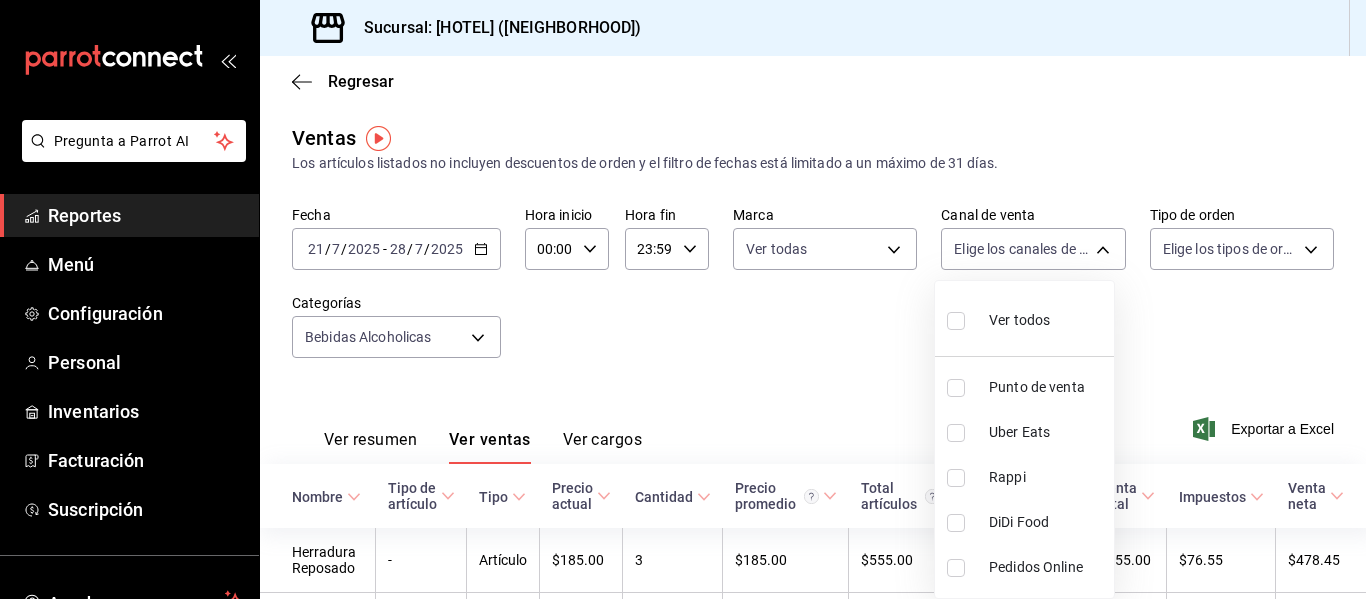 click on "Ver todos" at bounding box center (1019, 320) 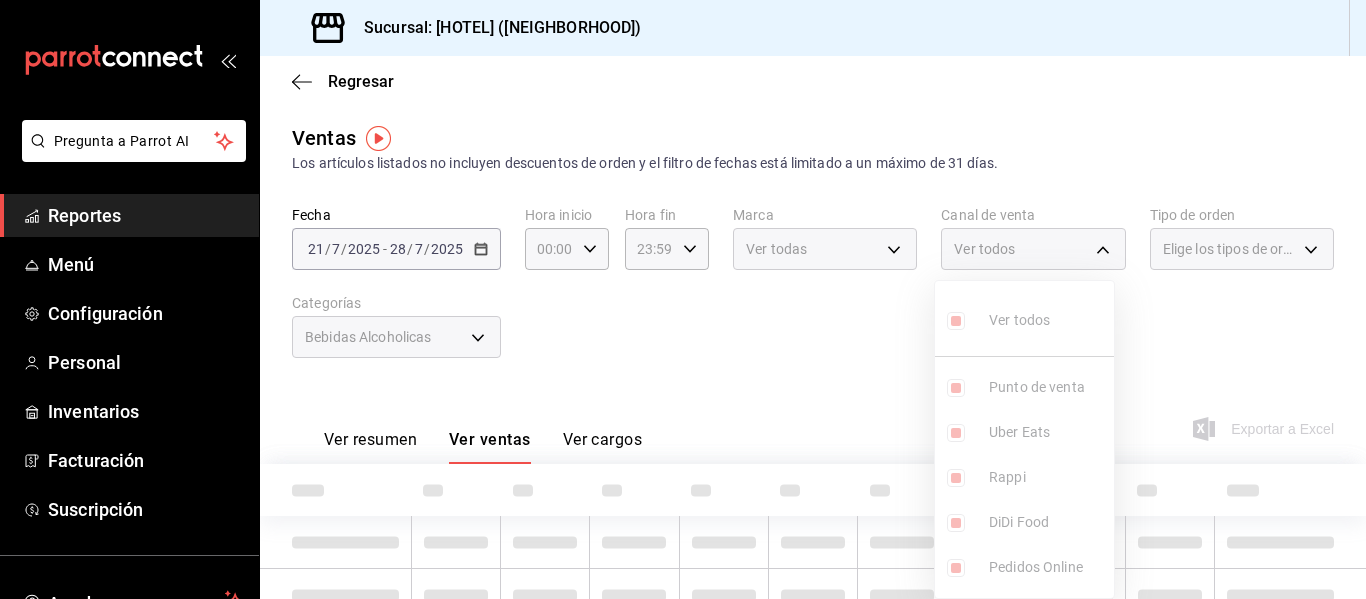 click at bounding box center [683, 299] 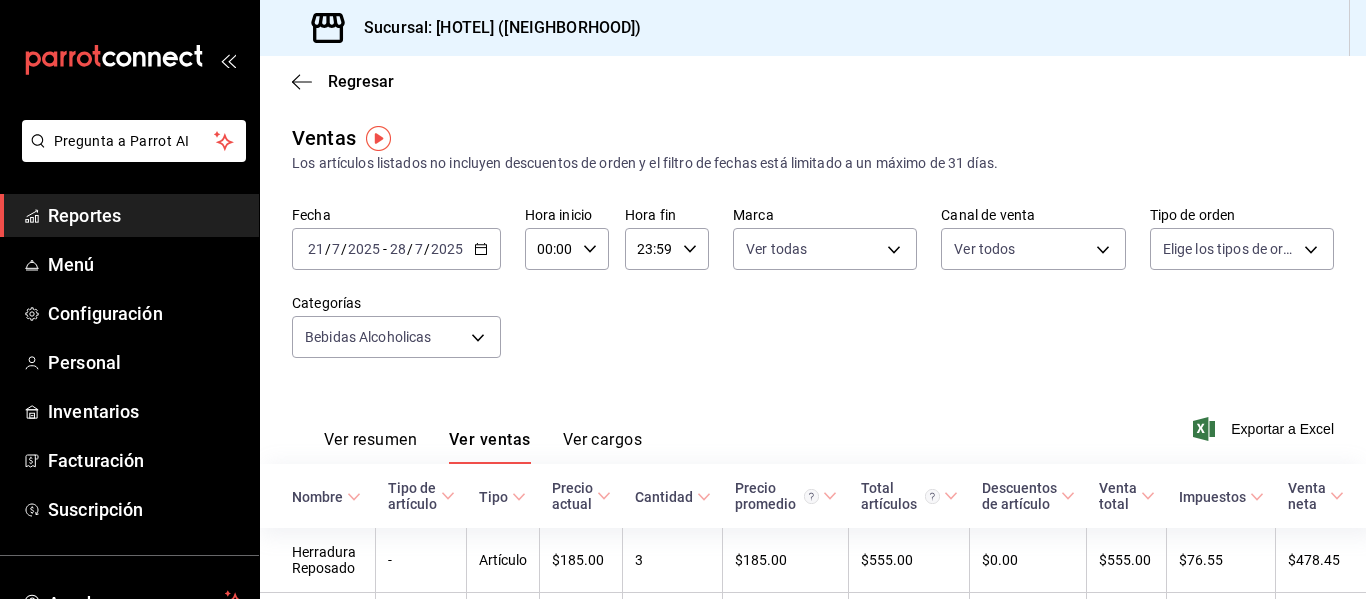 click on "Pregunta a Parrot AI Reportes   Menú   Configuración   Personal   Inventarios   Facturación   Suscripción   Ayuda Recomienda Parrot   [FIRST] [LAST]   Sugerir nueva función   Sucursal: [HOTEL] ([NEIGHBORHOOD]) Regresar Ventas Los artículos listados no incluyen descuentos de orden y el filtro de fechas está limitado a un máximo de 31 días. Fecha [DATE] [DATE] - [DATE] Hora inicio 00:00 Hora inicio Hora fin 23:59 Hora fin Marca Ver todas [UUID] Canal de venta Ver todos [CHANNEL],[CHANNEL],[CHANNEL],[CHANNEL],[CHANNEL] Tipo de orden Elige los tipos de orden Categorías Bebidas Alcoholicas [UUID] Ver resumen Ver ventas Ver cargos Exportar a Excel Nombre Tipo de artículo Tipo Precio actual Cantidad Precio promedio   Total artículos   Descuentos de artículo Venta total Impuestos Venta neta Herradura Reposado - Artículo [PRICE] [NUMBER] [PRICE] [PRICE] [PRICE] [PRICE] [PRICE] [PRICE] Lambrusco Vino Tinto - Artículo [PRICE] [NUMBER] [PRICE]" at bounding box center (683, 299) 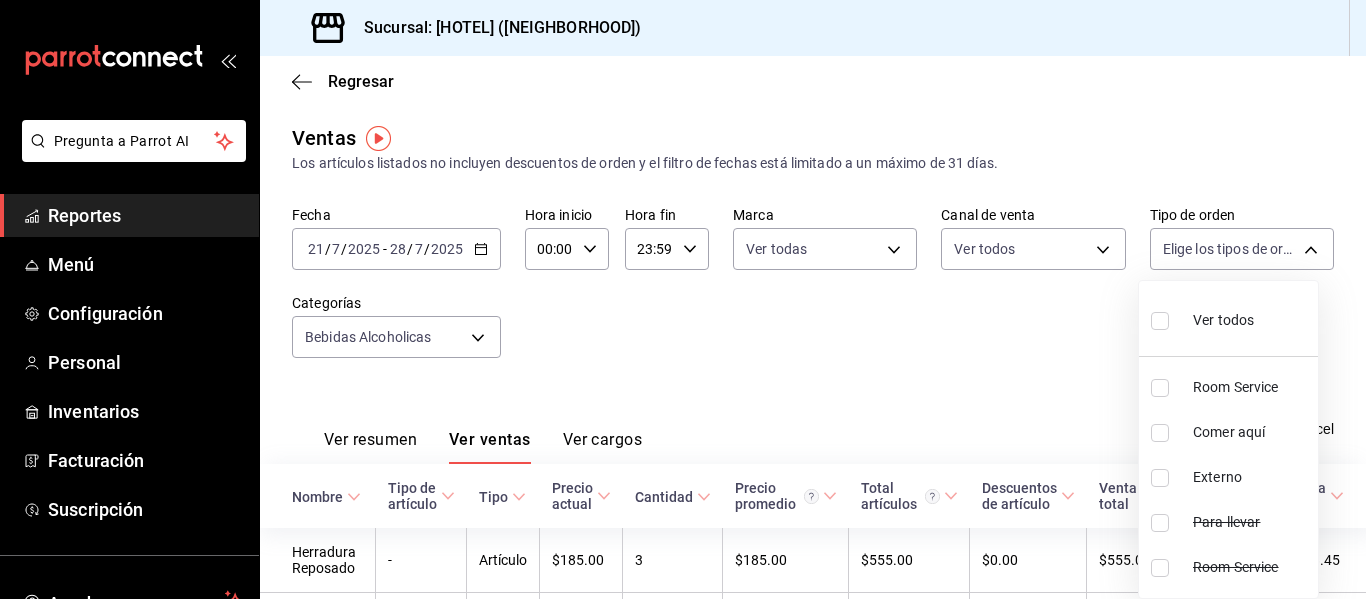 click on "Ver todos" at bounding box center (1202, 318) 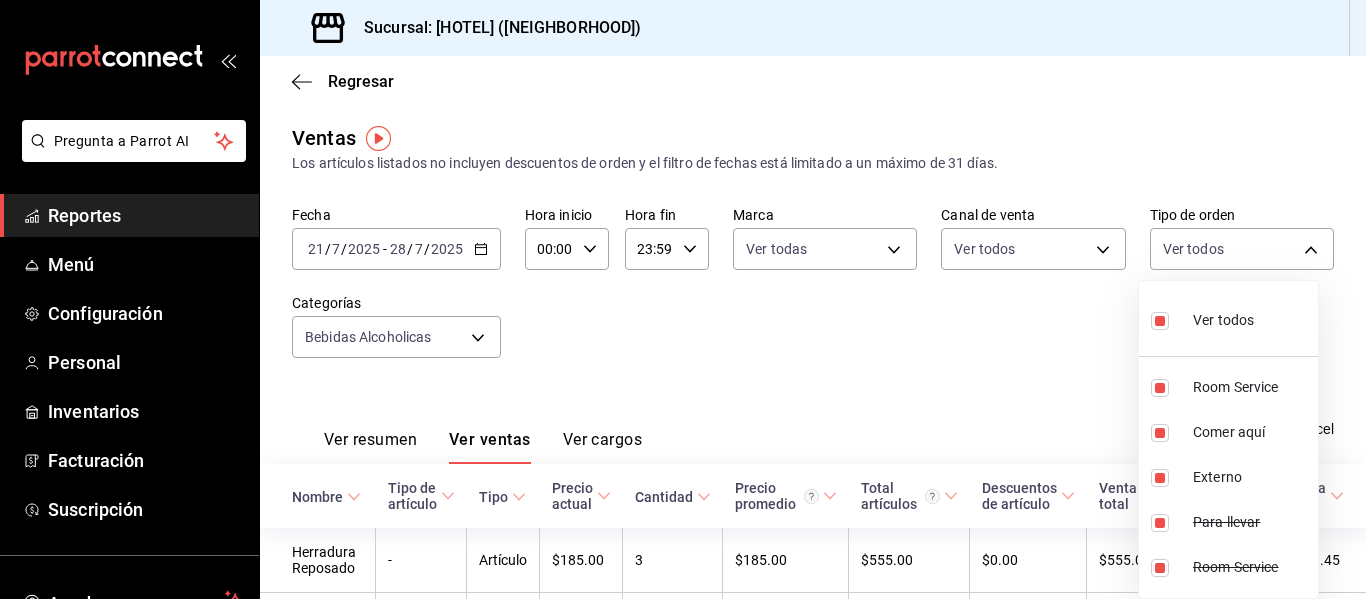 click at bounding box center (683, 299) 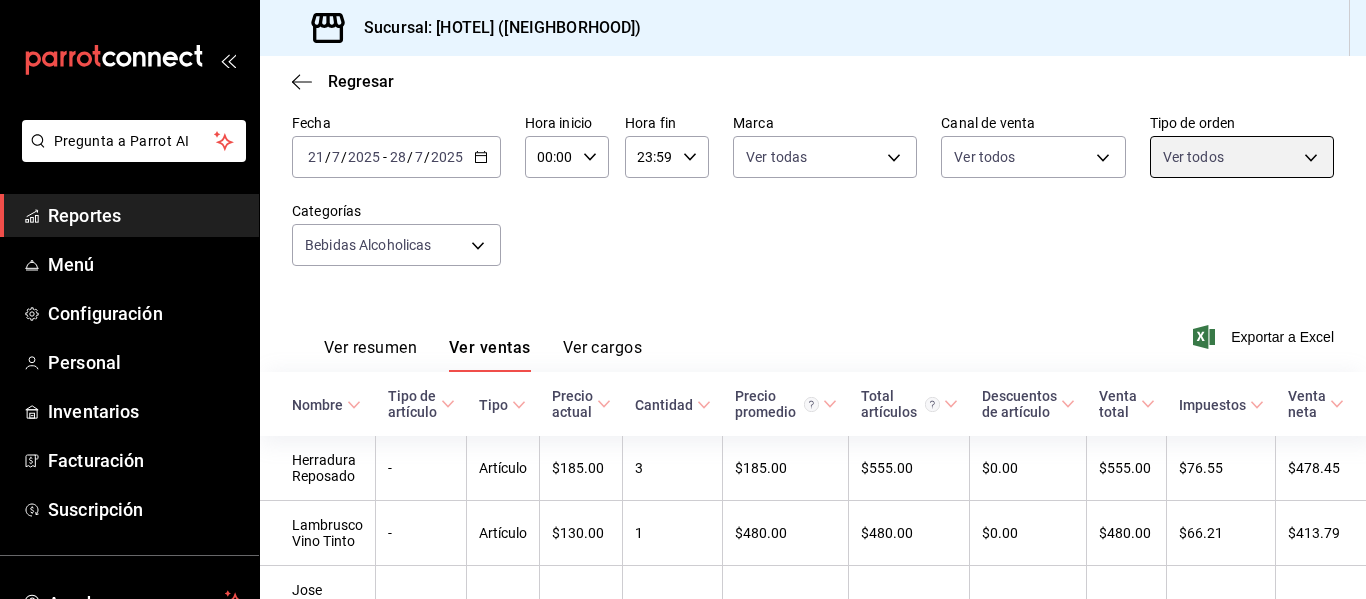 scroll, scrollTop: 0, scrollLeft: 0, axis: both 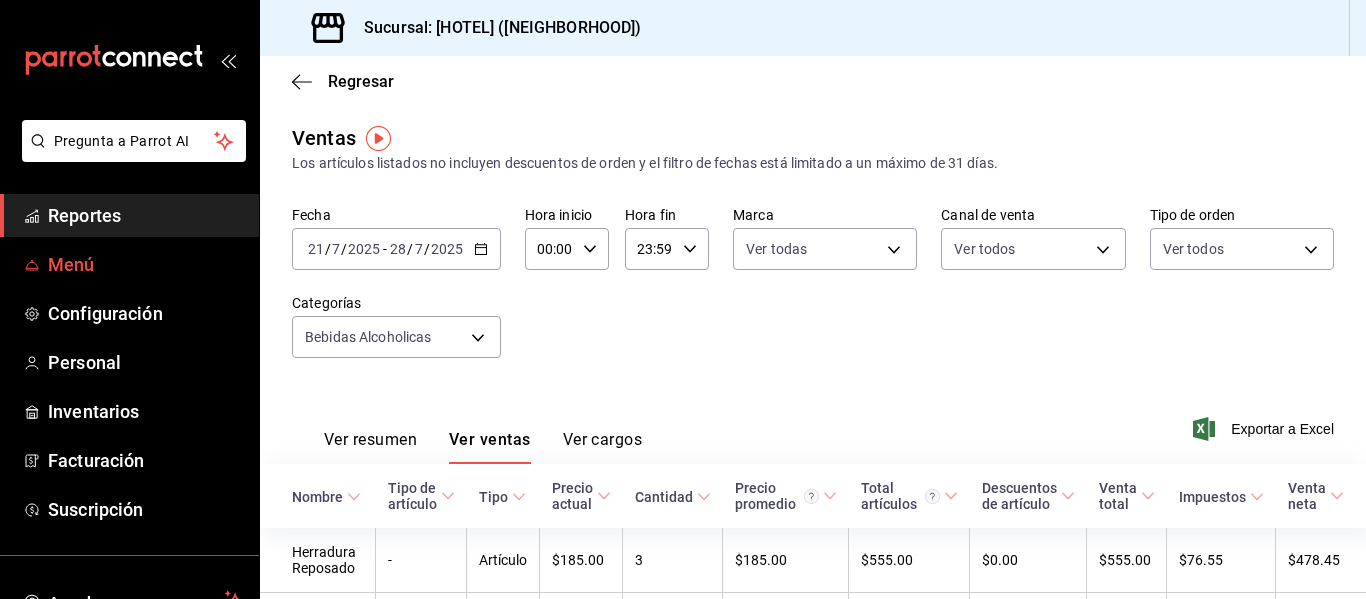 click on "Menú" at bounding box center (145, 264) 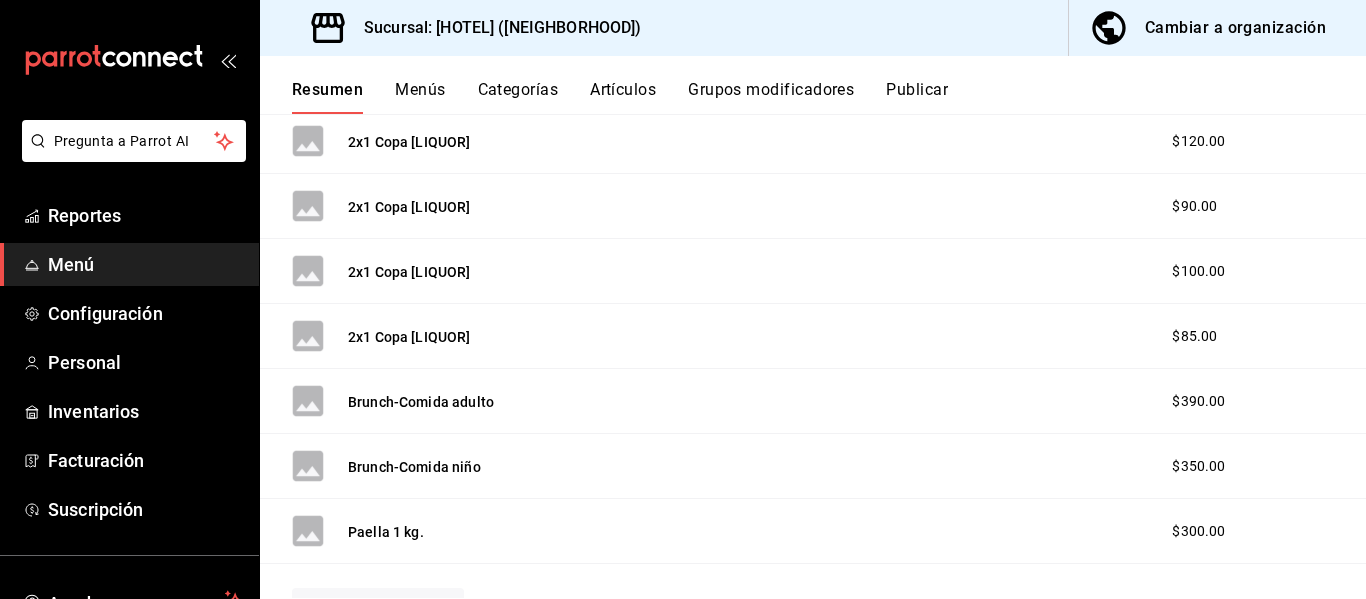 scroll, scrollTop: 0, scrollLeft: 0, axis: both 